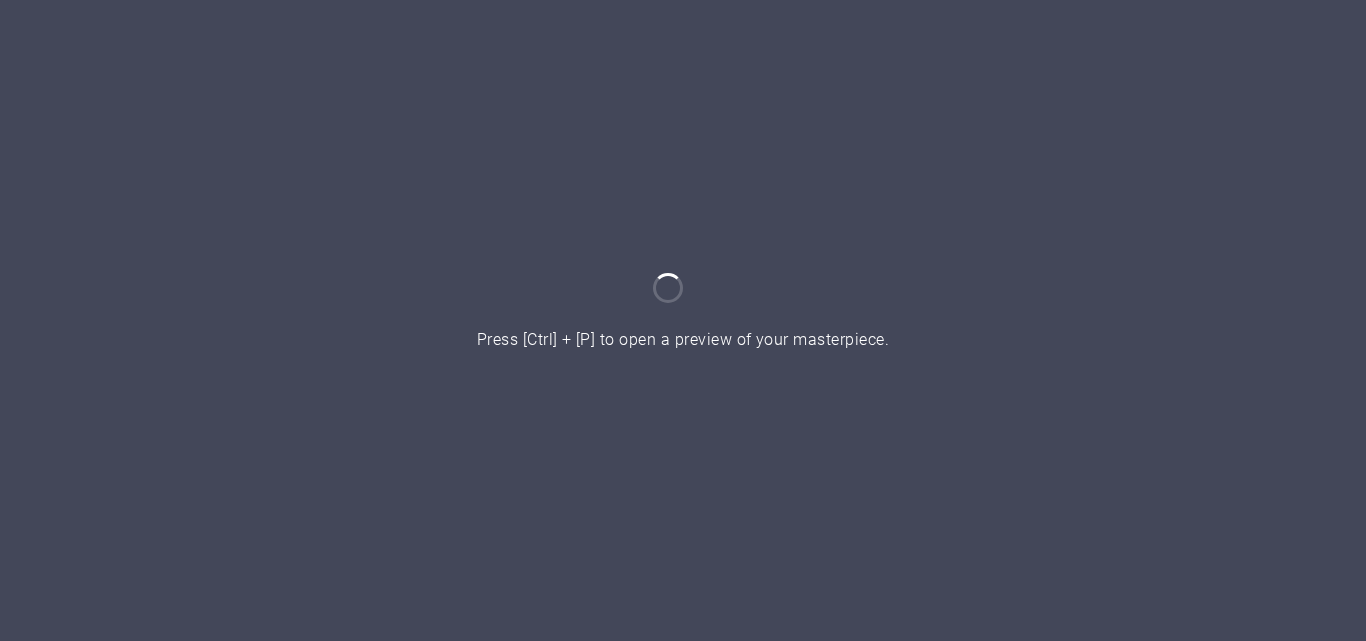 scroll, scrollTop: 0, scrollLeft: 0, axis: both 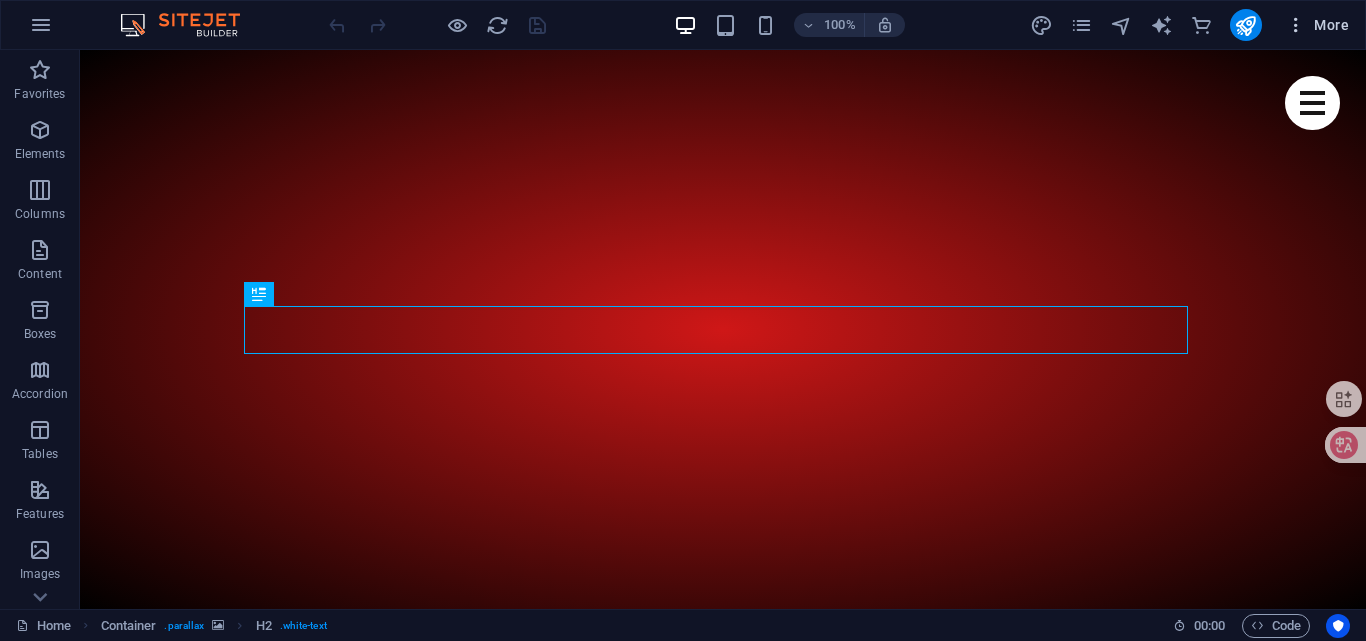 click at bounding box center [1296, 25] 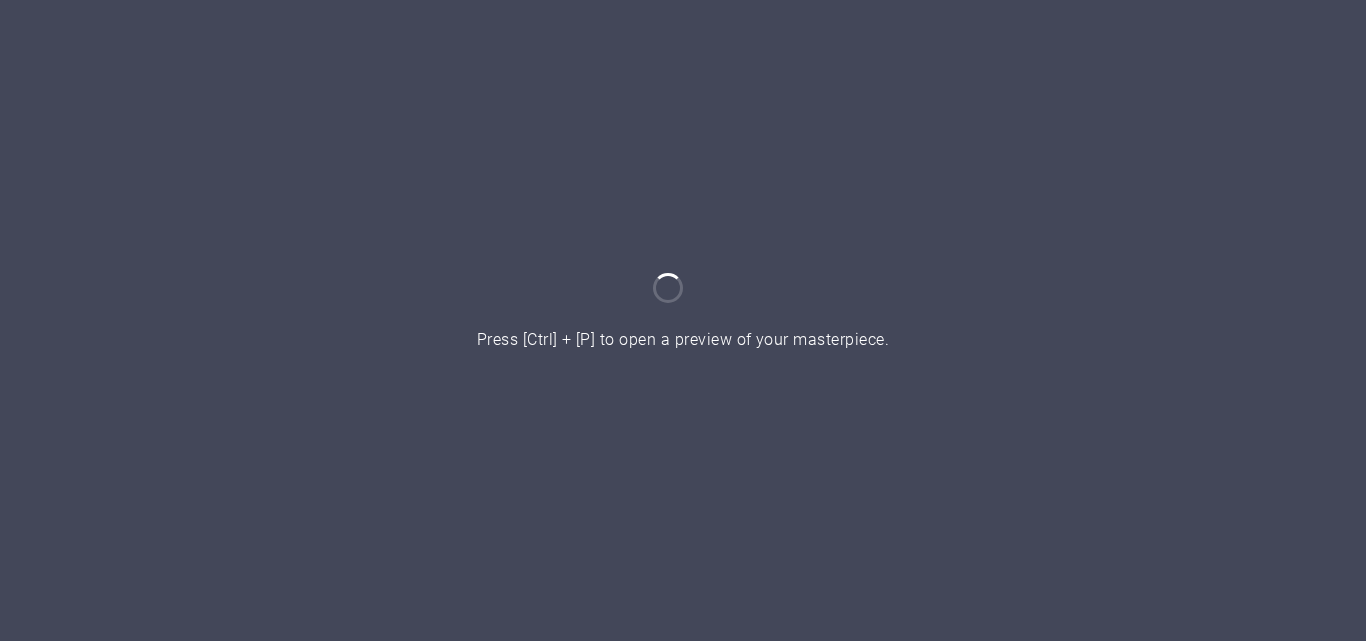 scroll, scrollTop: 0, scrollLeft: 0, axis: both 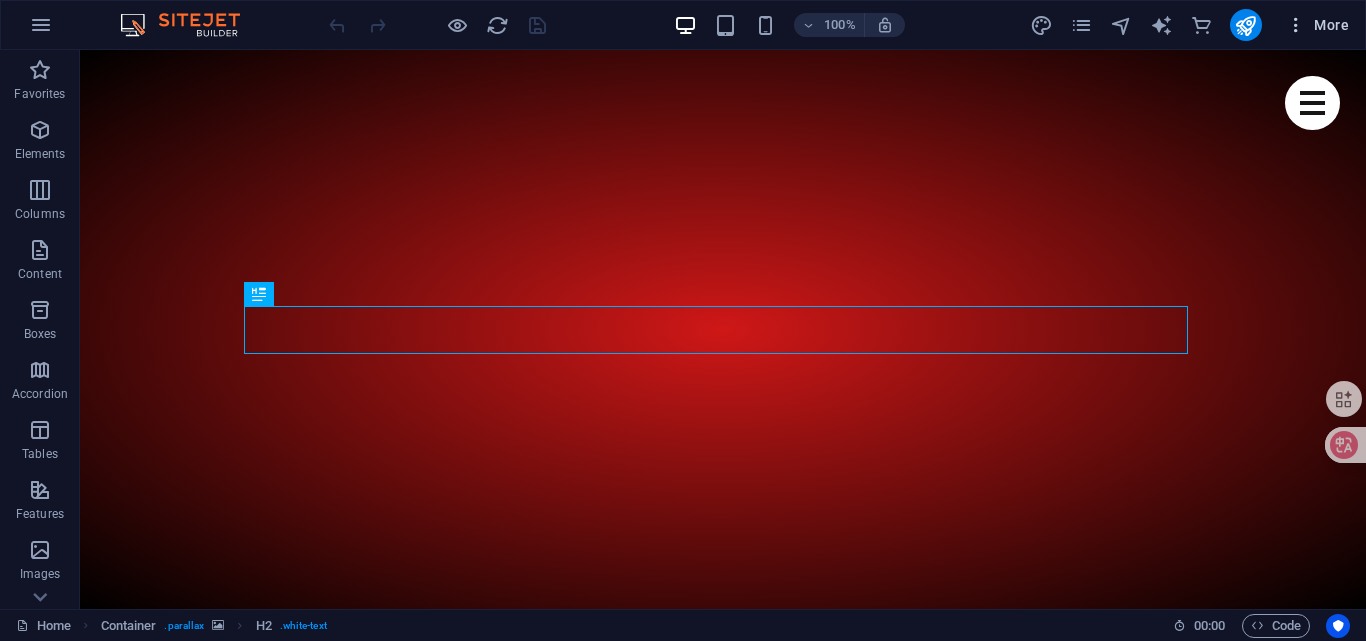 click at bounding box center [1296, 25] 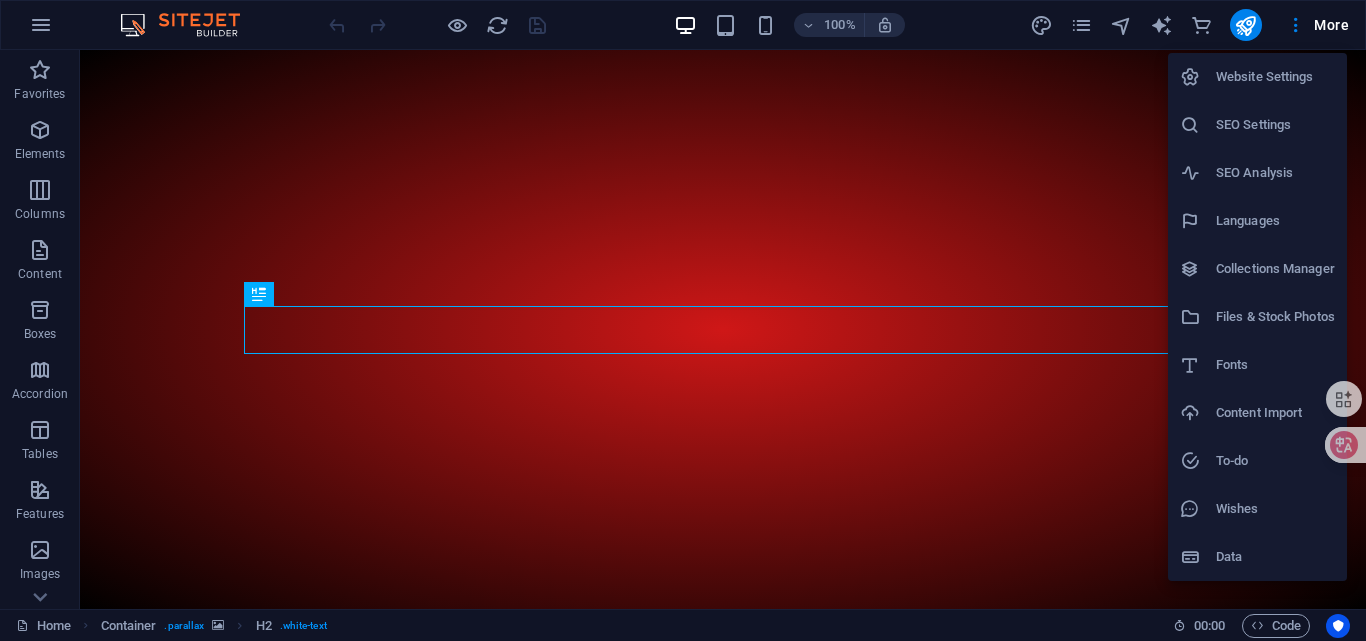 click on "Website Settings" at bounding box center [1275, 77] 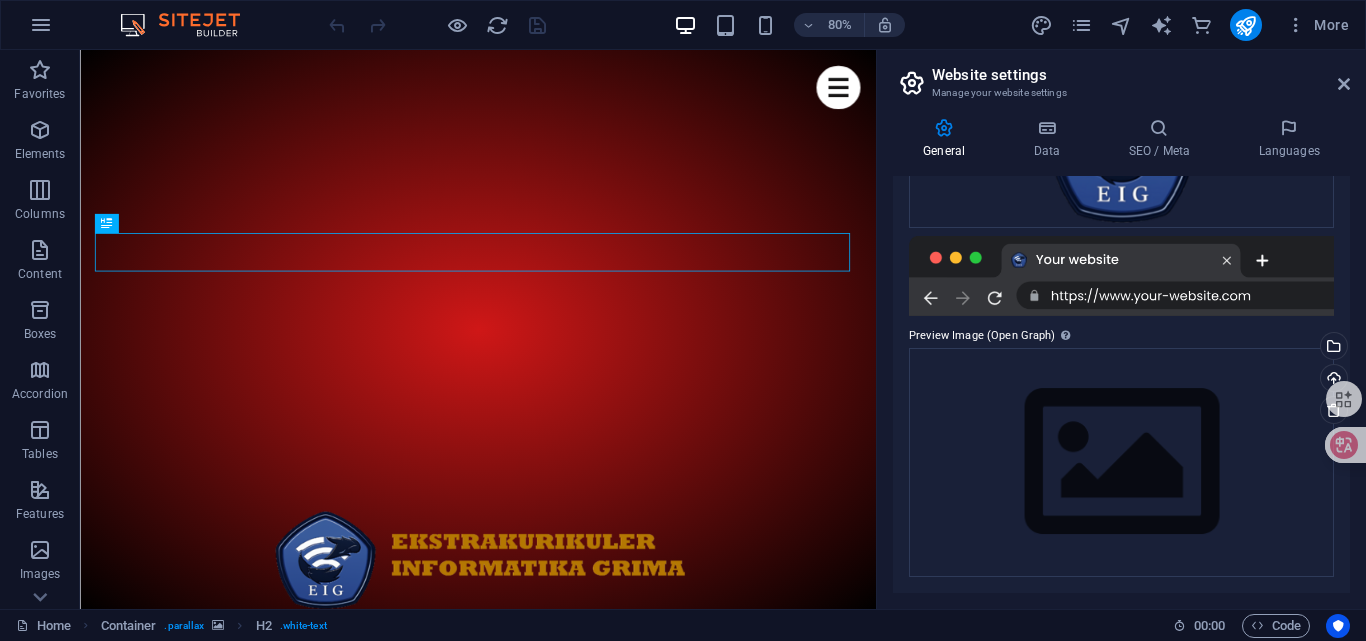 scroll, scrollTop: 0, scrollLeft: 0, axis: both 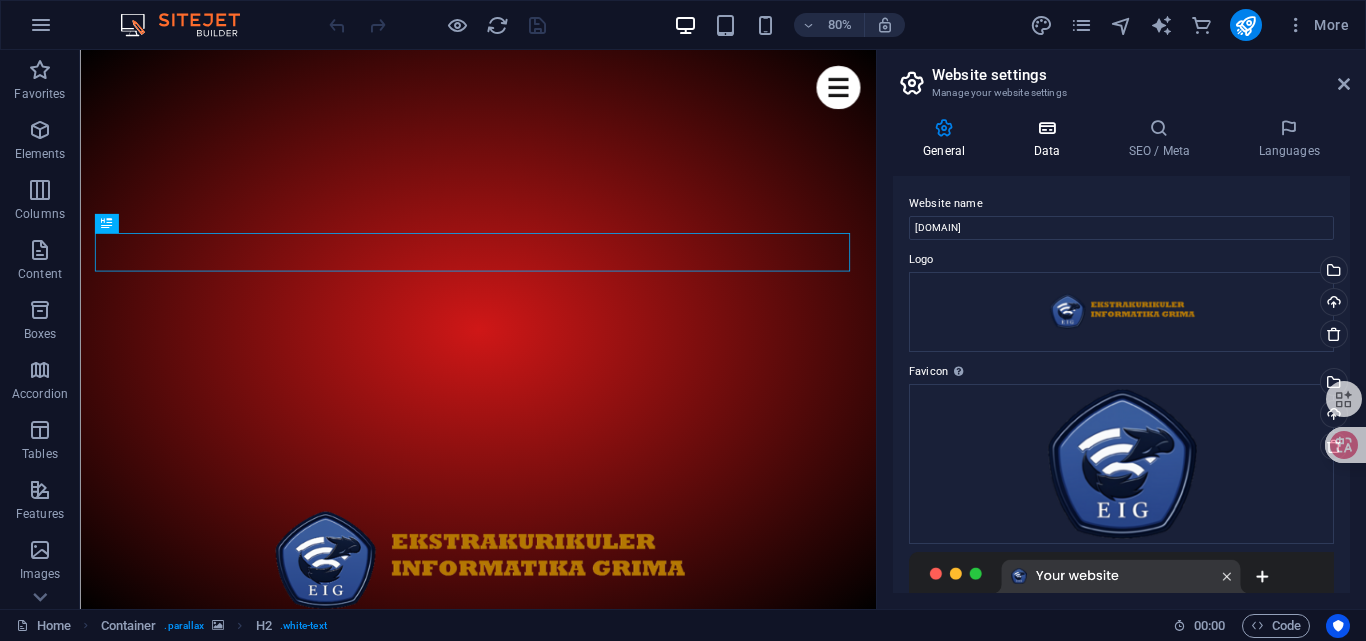 click on "Data" at bounding box center [1050, 139] 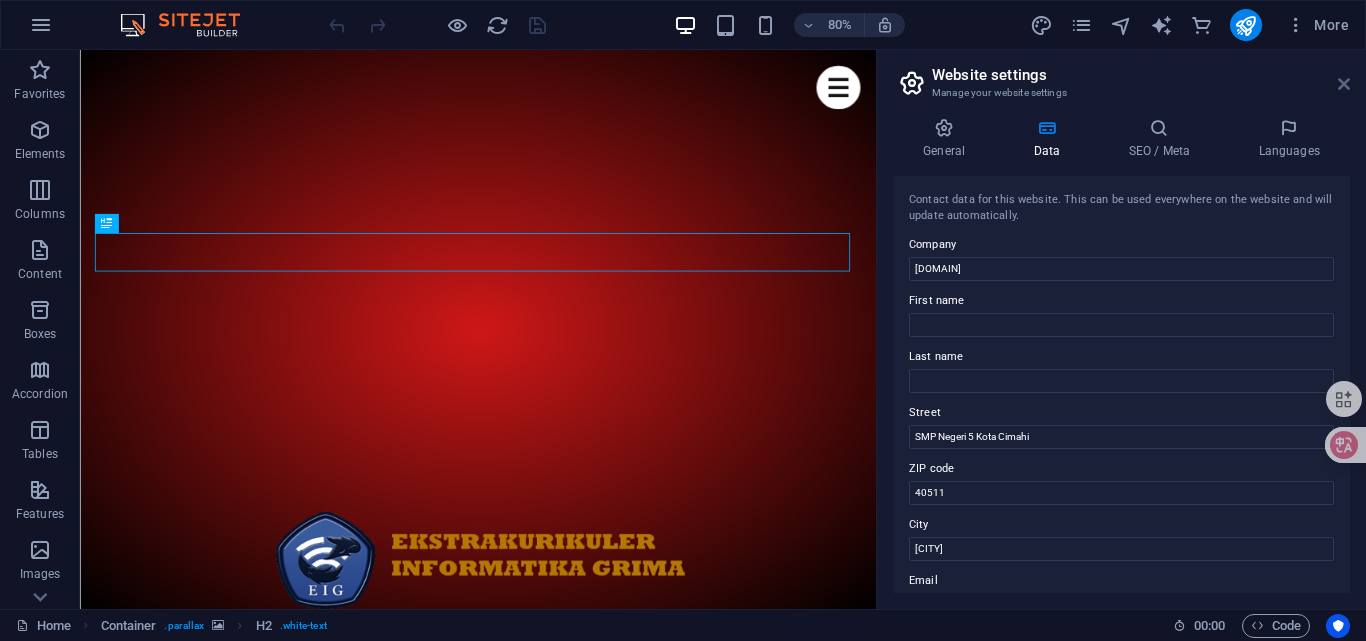 click at bounding box center (1344, 84) 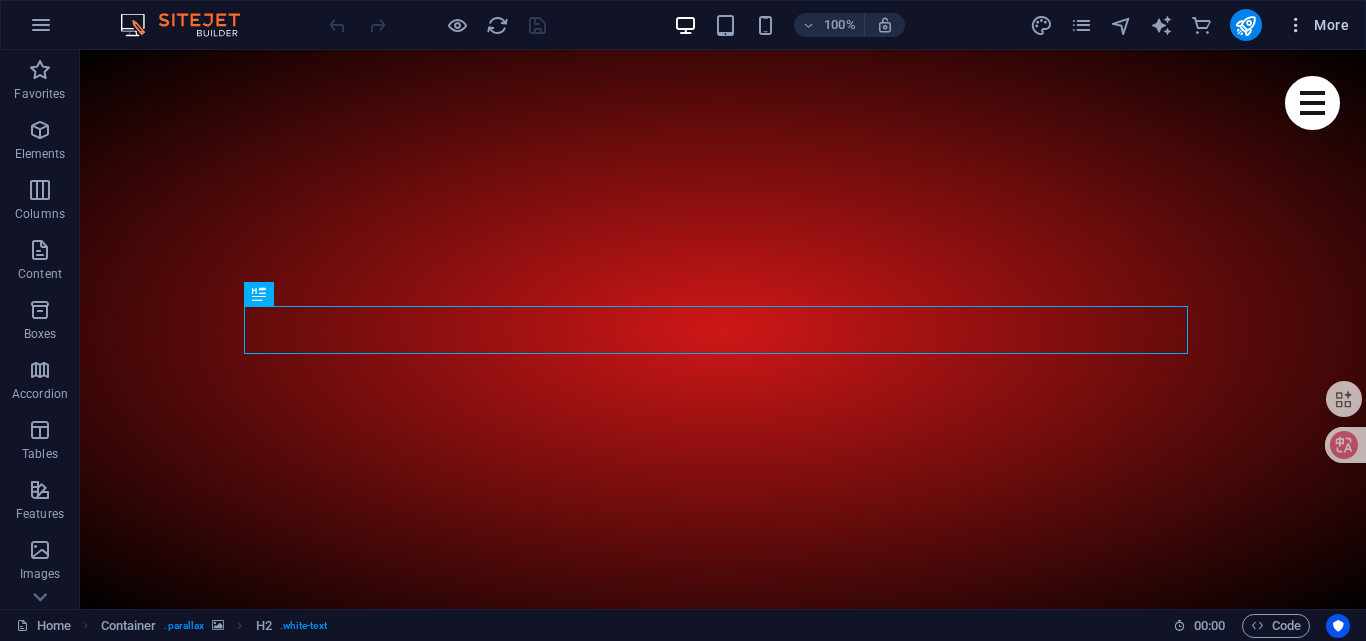 click on "More" at bounding box center (1317, 25) 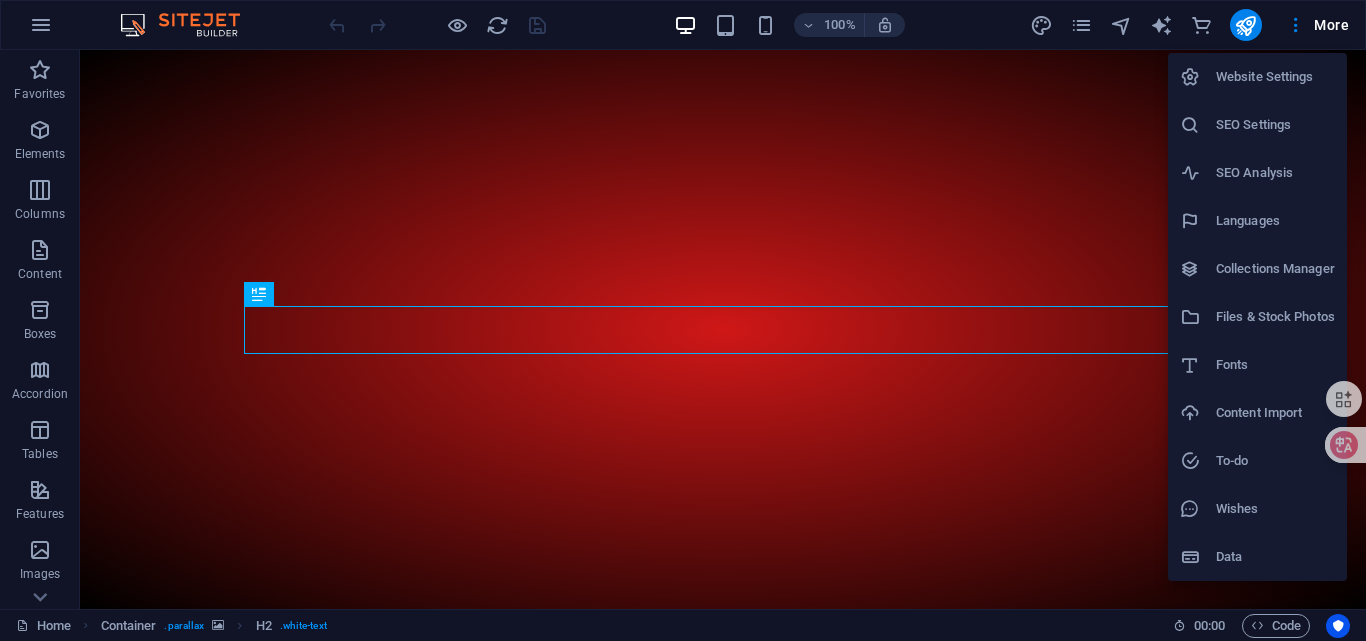 click on "Files & Stock Photos" at bounding box center [1275, 317] 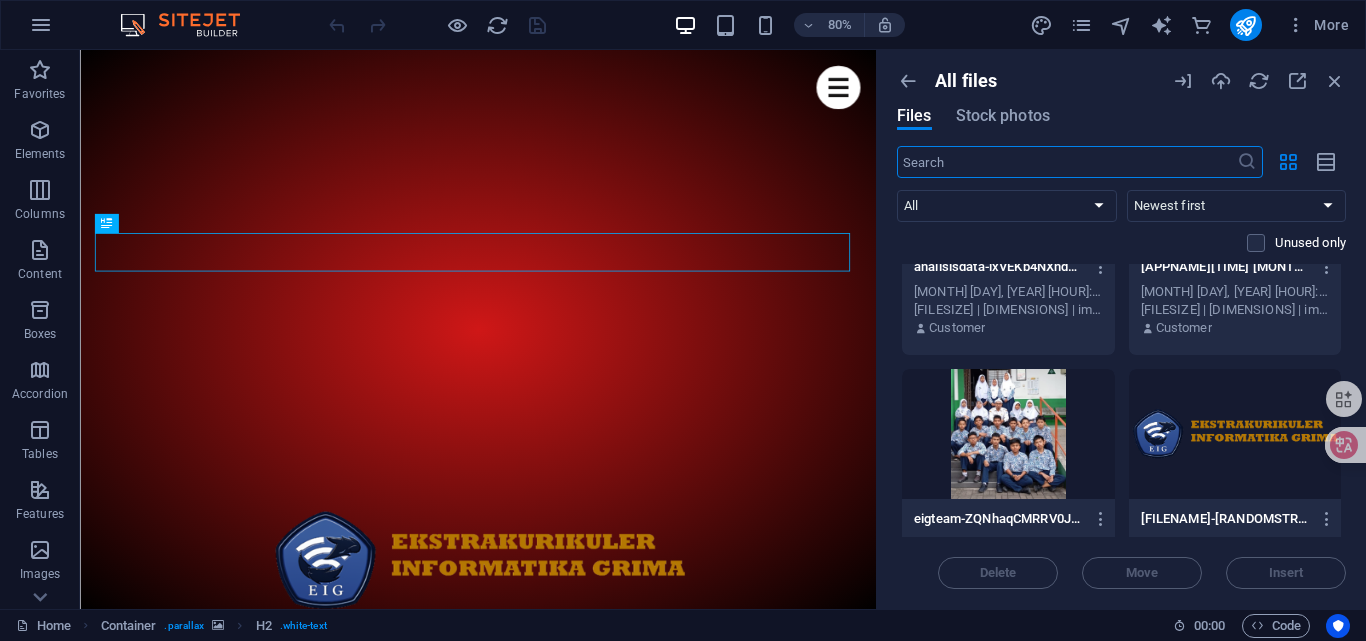 scroll, scrollTop: 0, scrollLeft: 0, axis: both 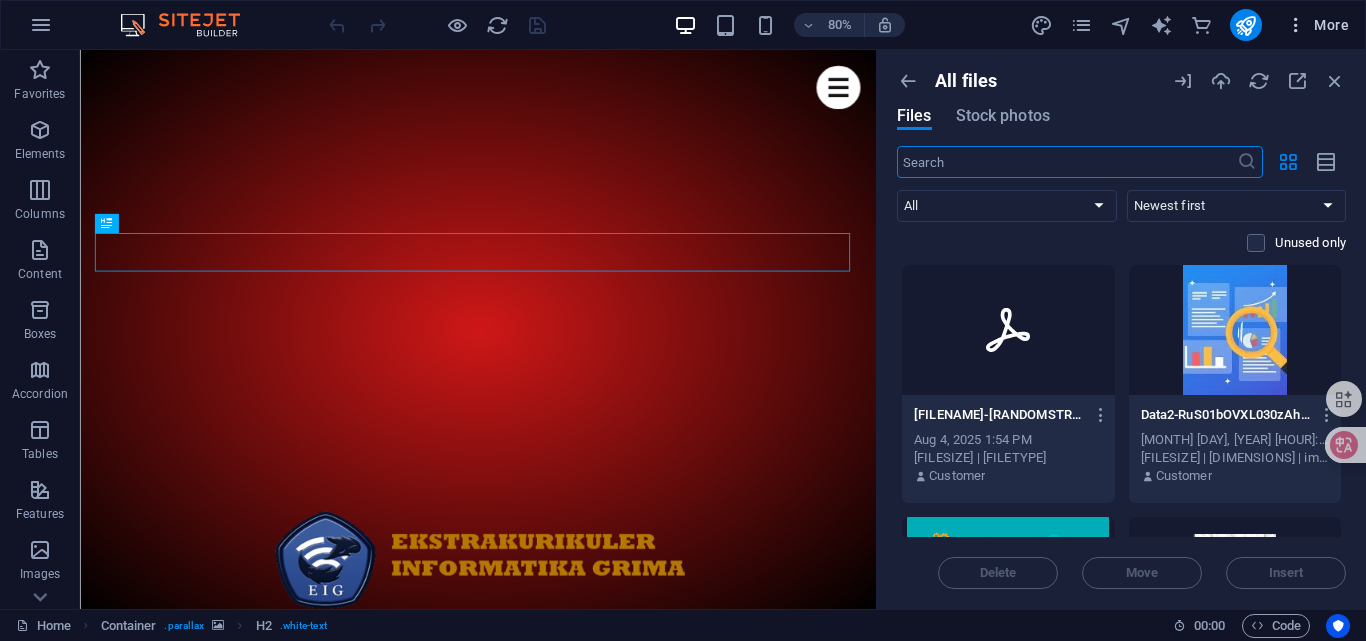 click at bounding box center [1296, 25] 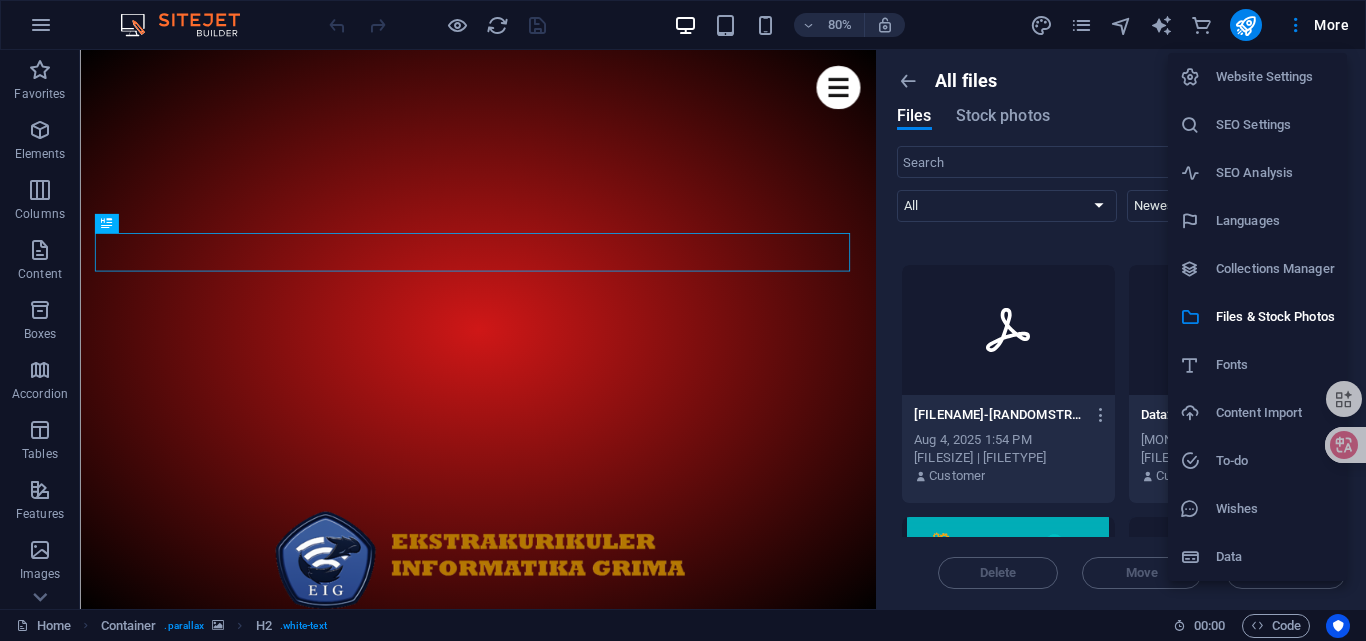 click at bounding box center (683, 320) 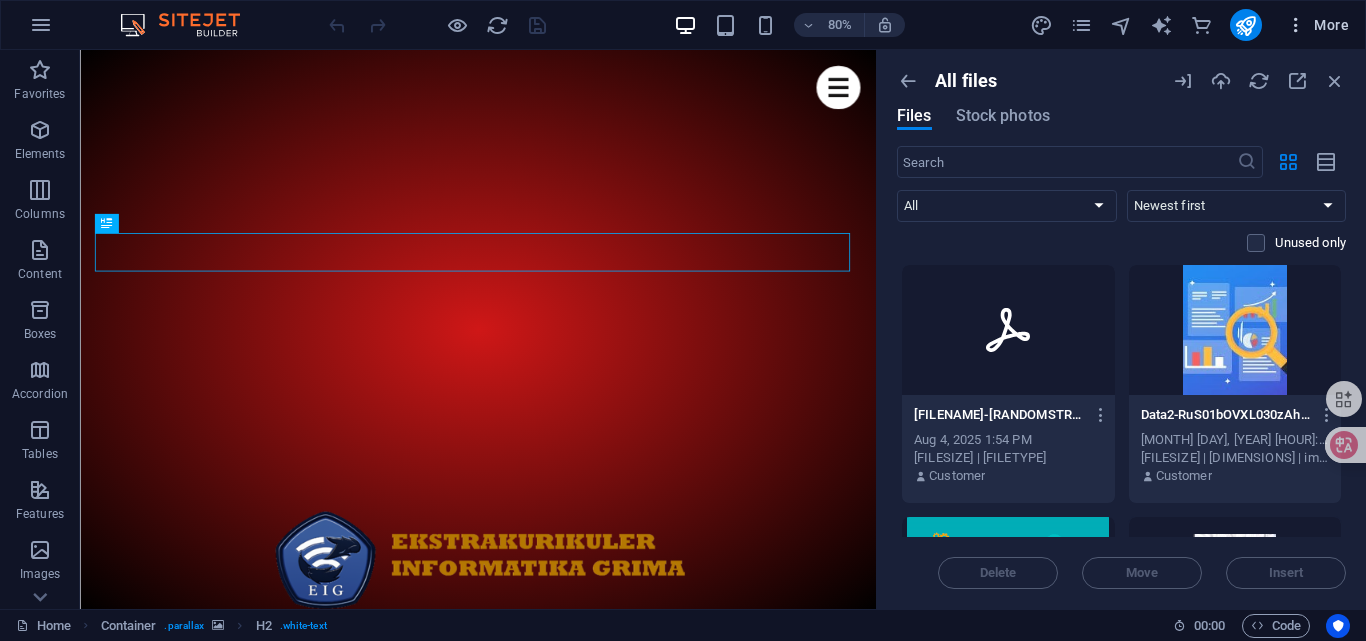 click on "More" at bounding box center (1317, 25) 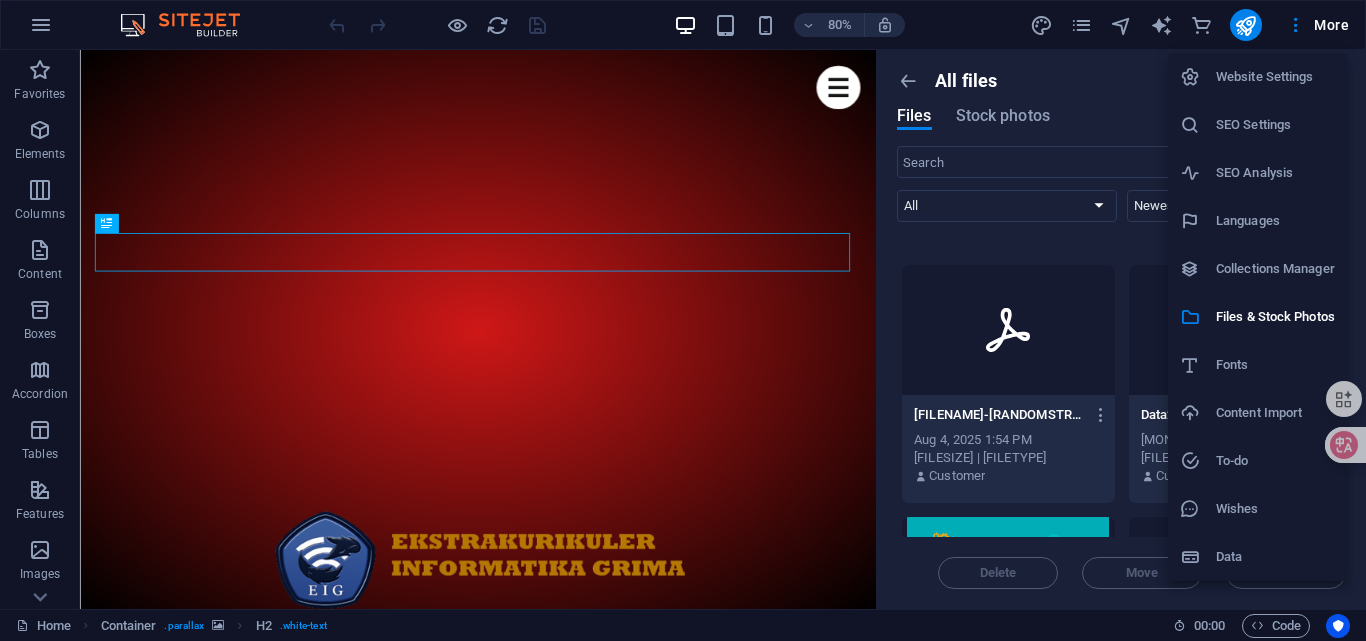 click on "Collections Manager" at bounding box center (1275, 269) 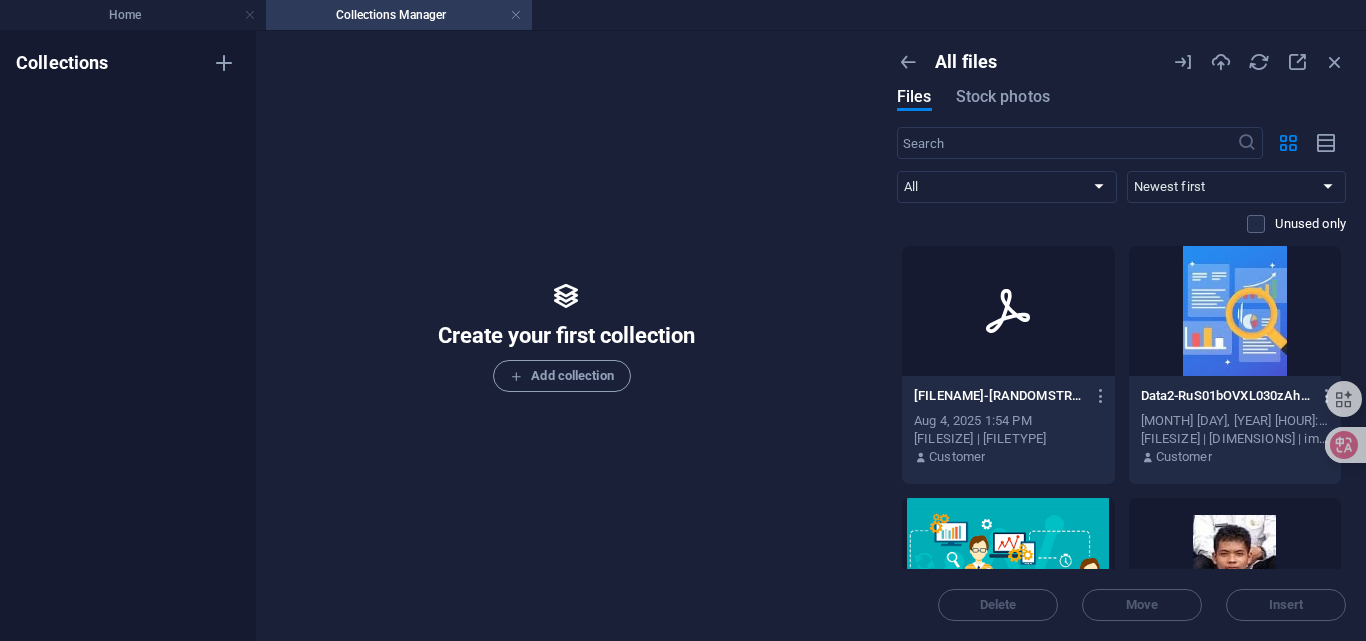 scroll, scrollTop: 0, scrollLeft: 0, axis: both 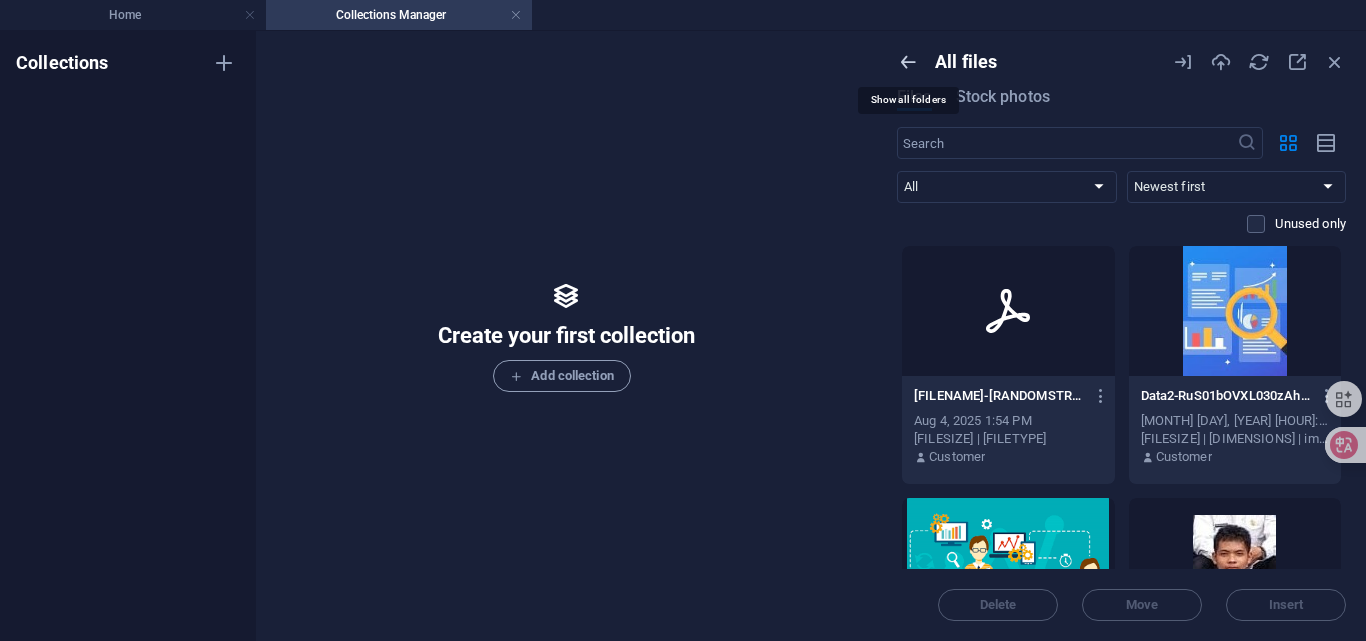 click at bounding box center [908, 62] 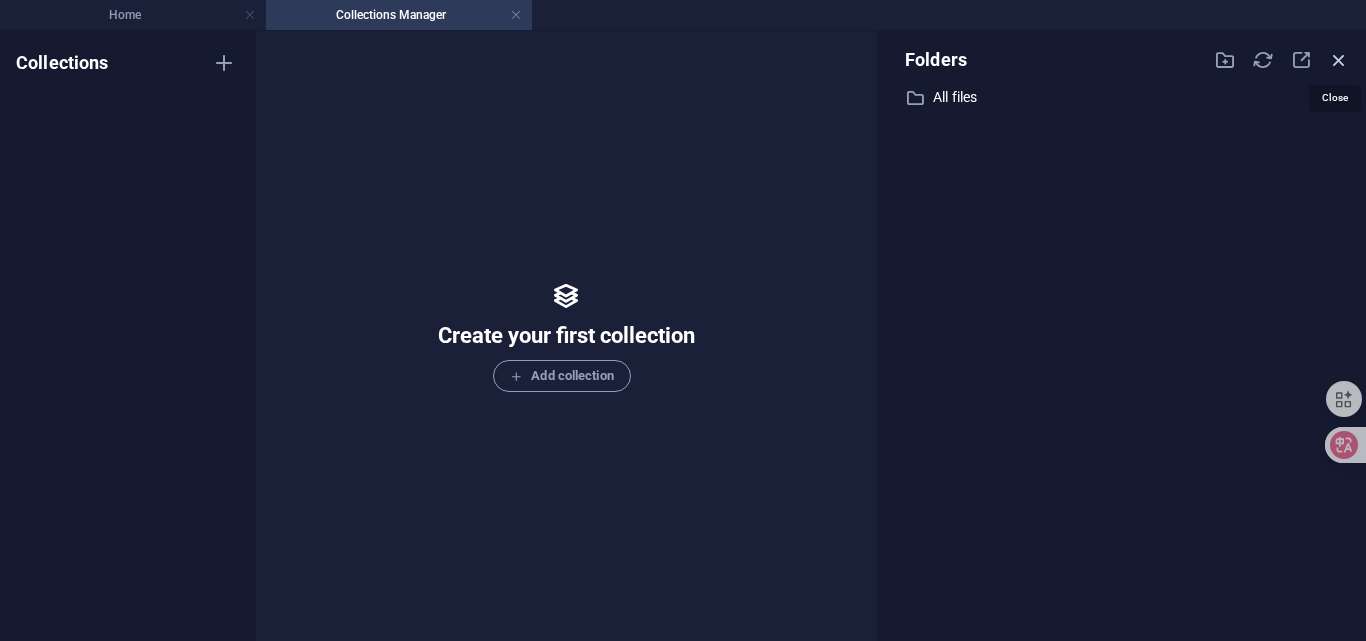 click at bounding box center [1339, 60] 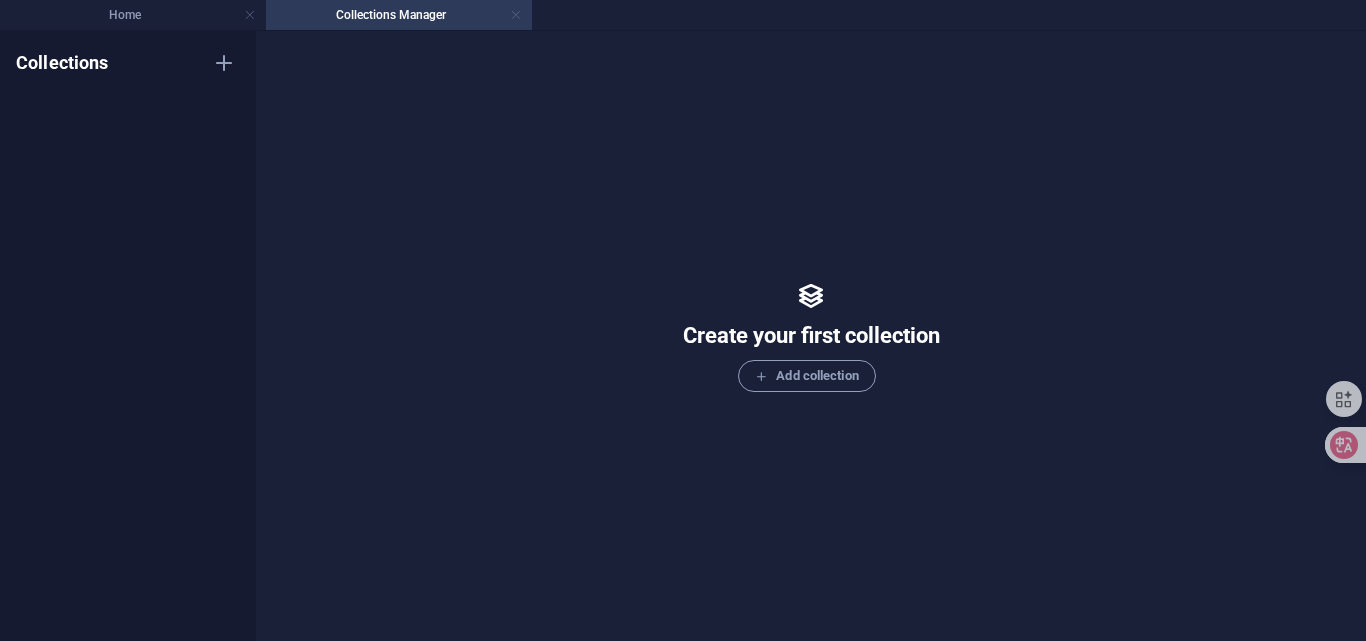 click at bounding box center [516, 15] 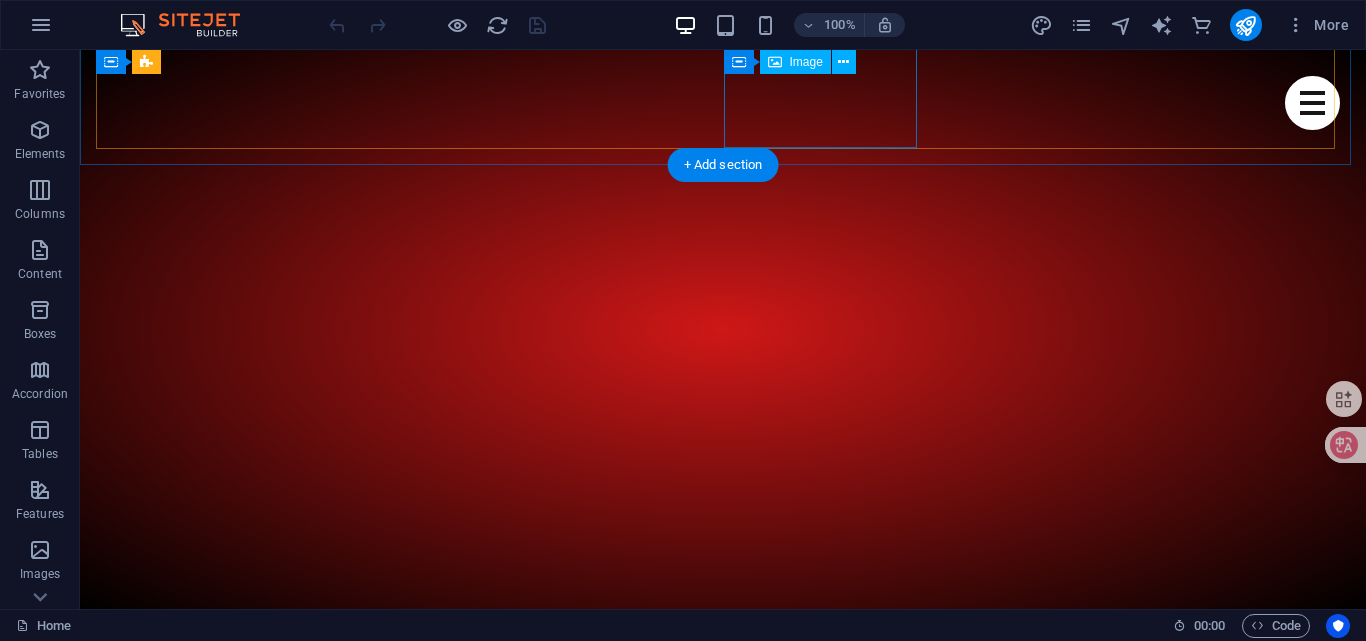 scroll, scrollTop: 503, scrollLeft: 0, axis: vertical 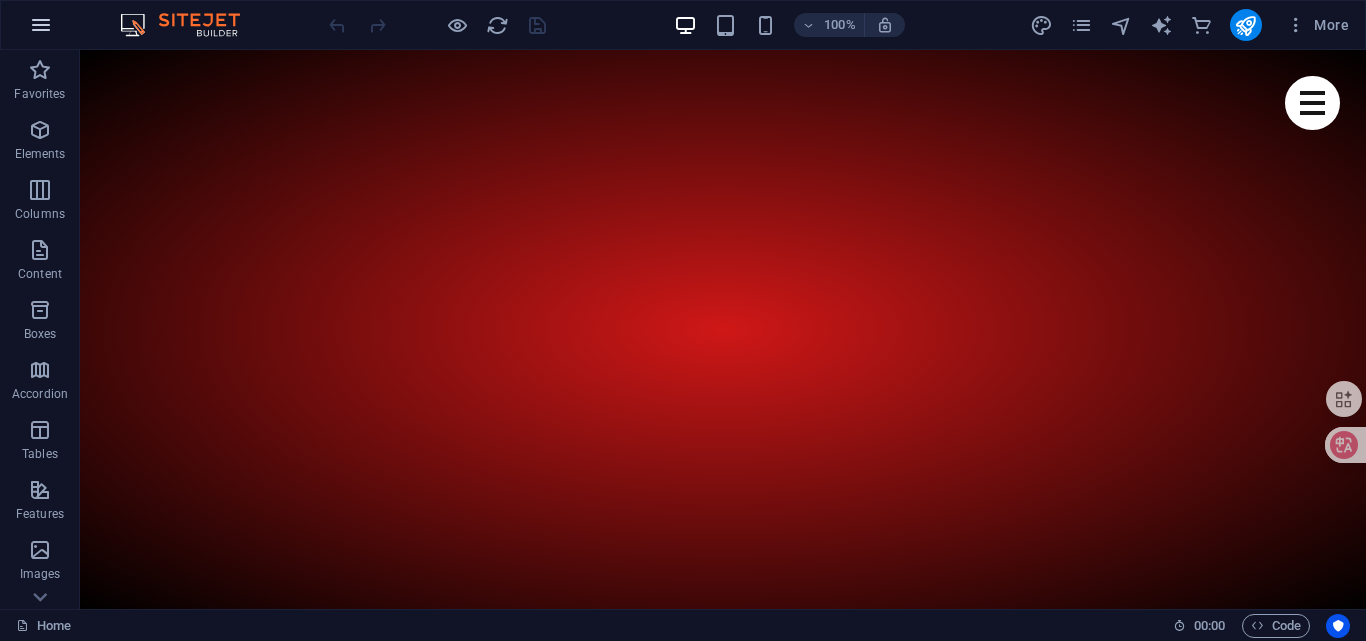 click at bounding box center [41, 25] 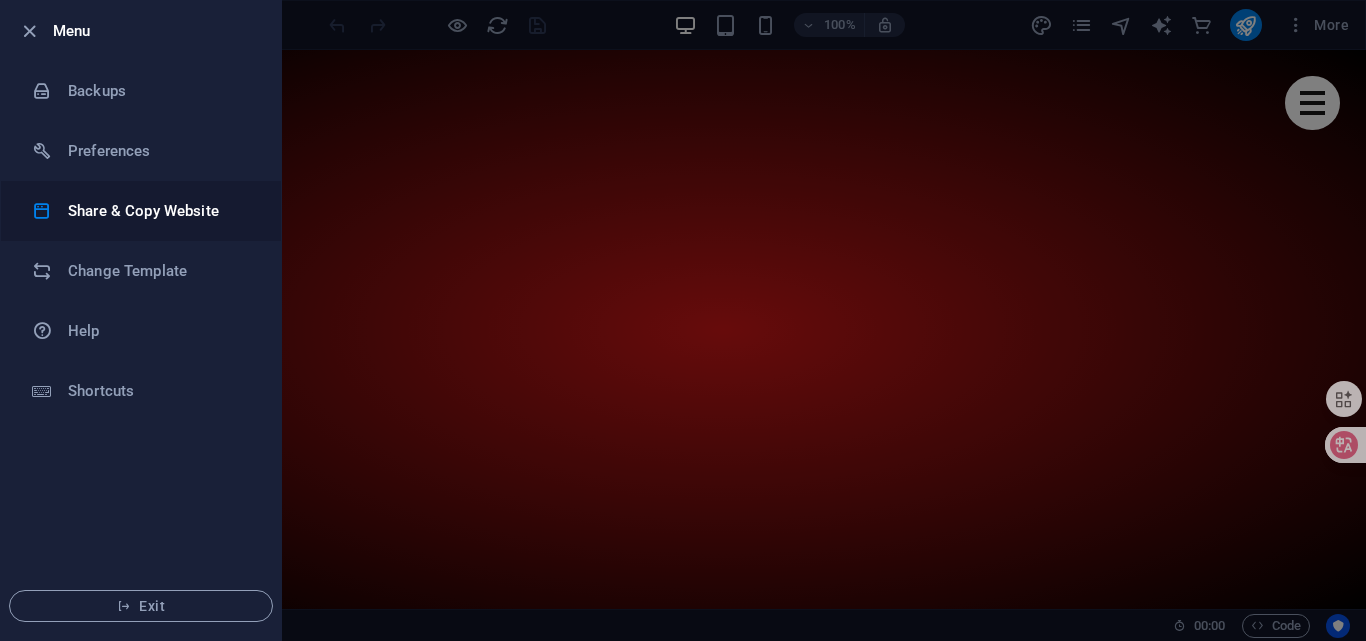 click on "Share & Copy Website" at bounding box center [160, 211] 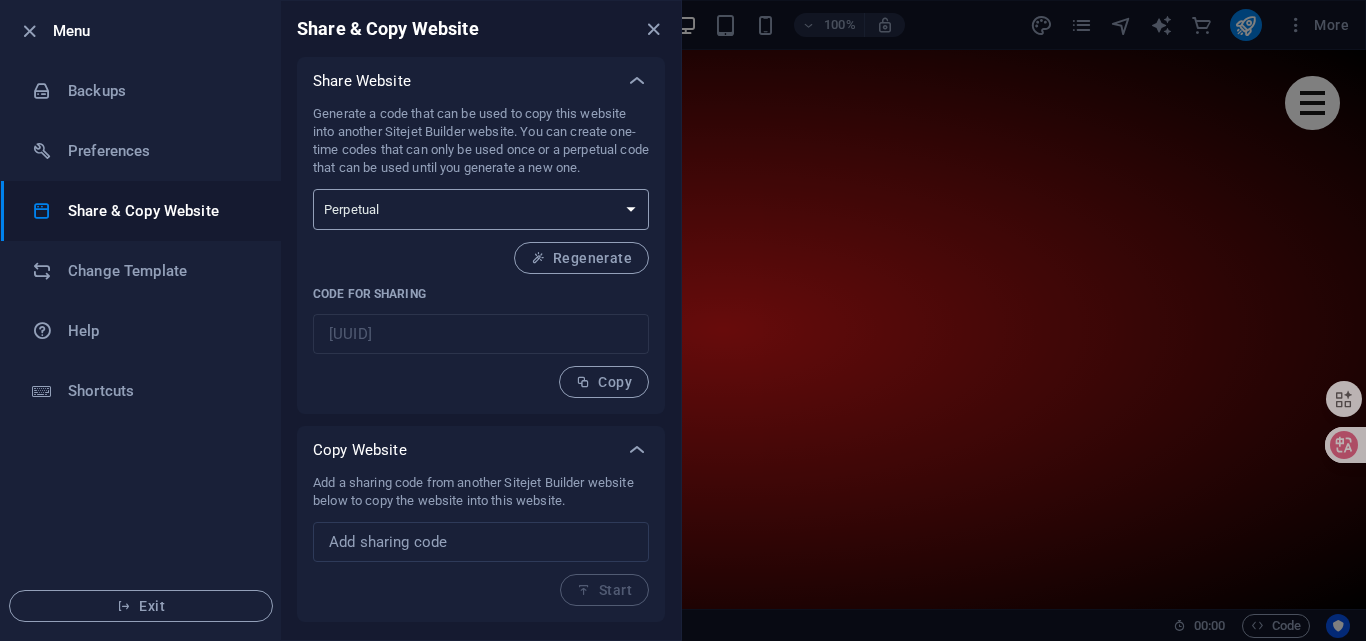 click on "One-time Perpetual" at bounding box center [481, 209] 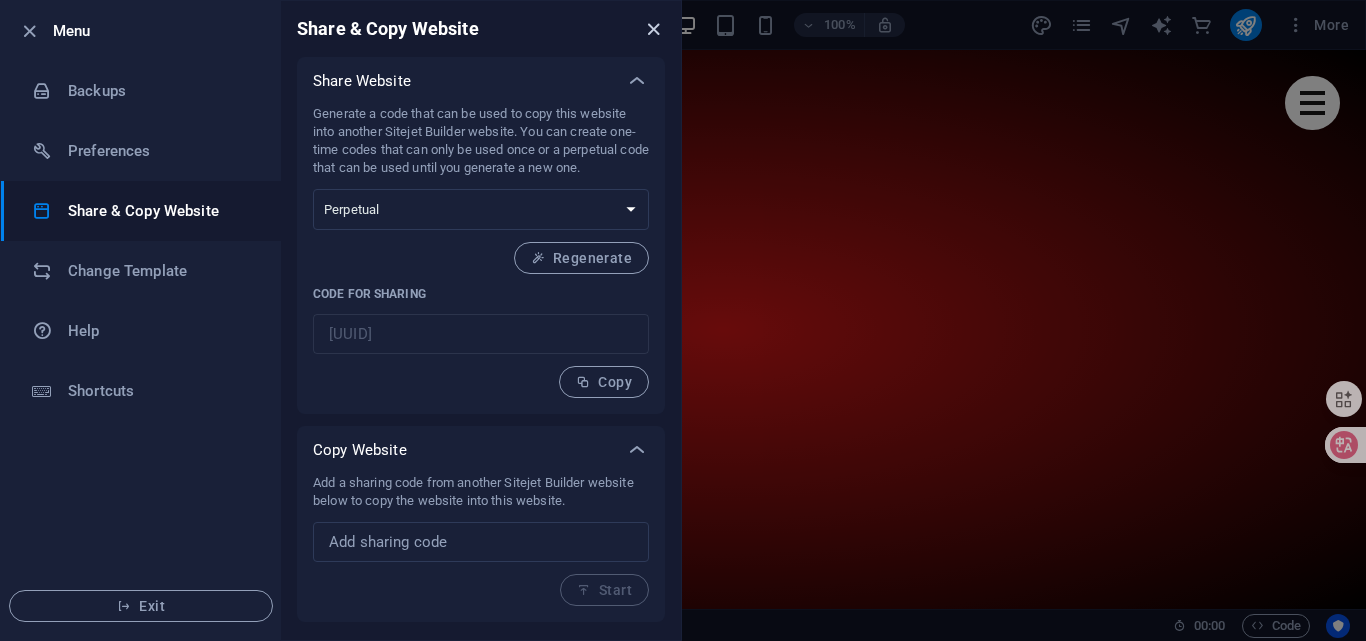 click at bounding box center (653, 29) 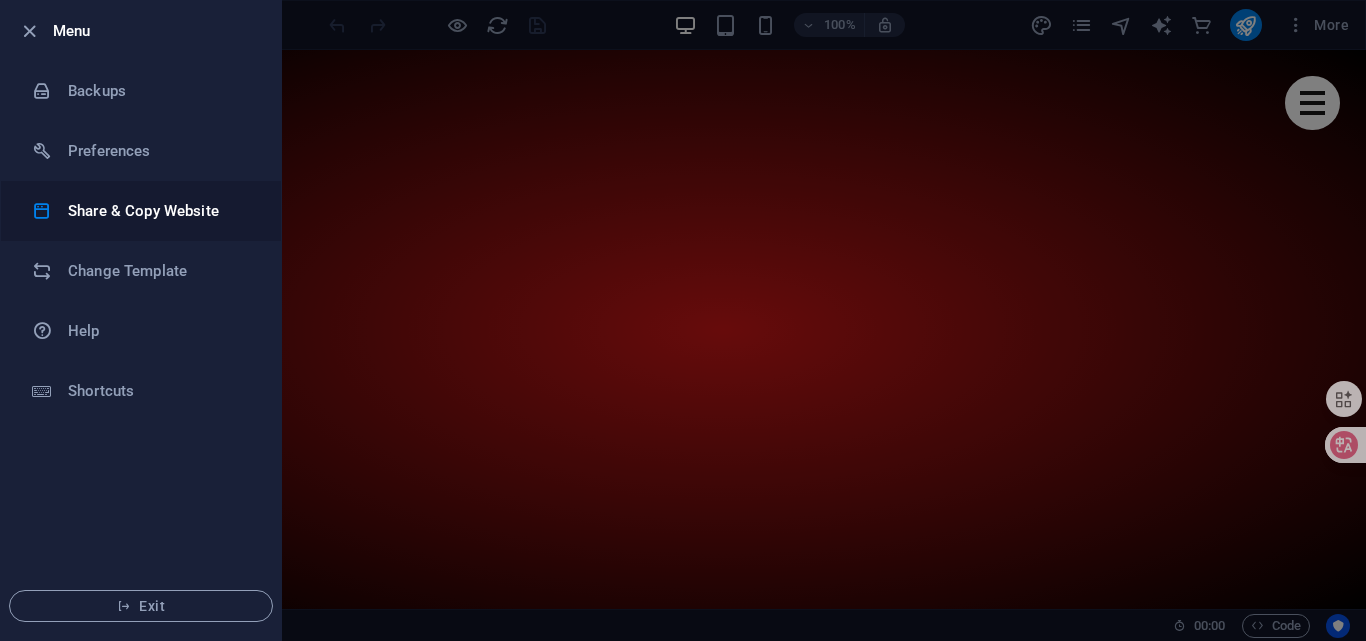 click on "Share & Copy Website" at bounding box center [160, 211] 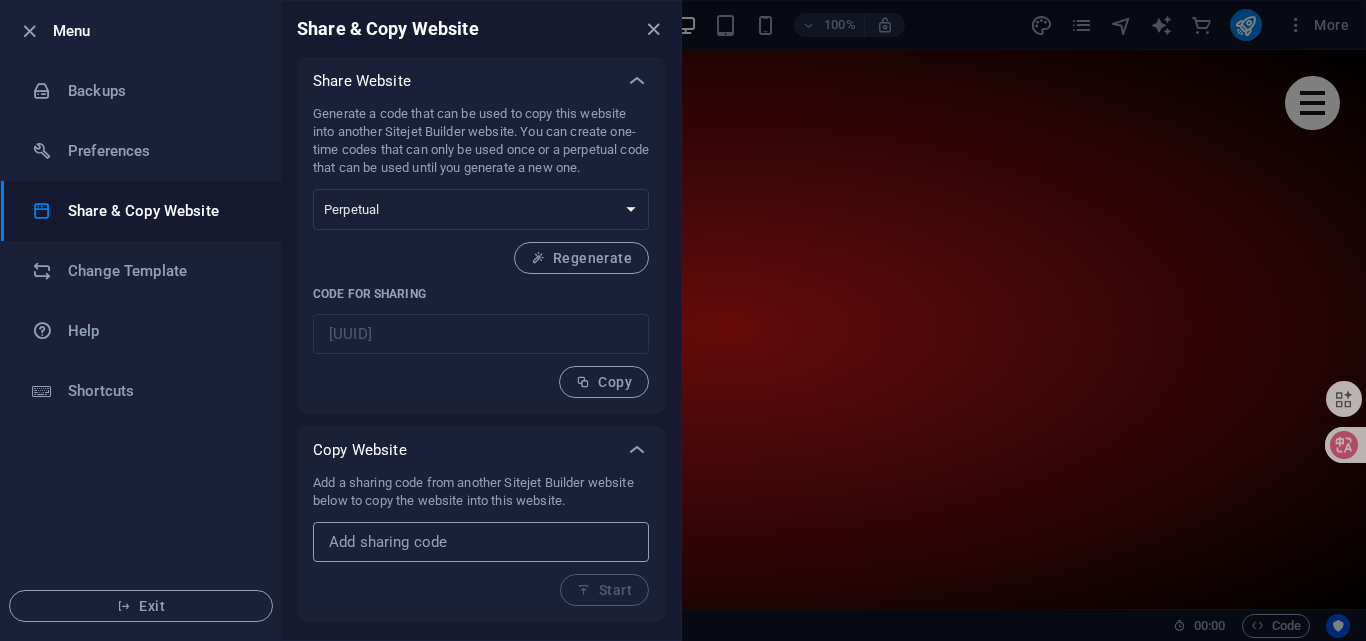 click at bounding box center (481, 542) 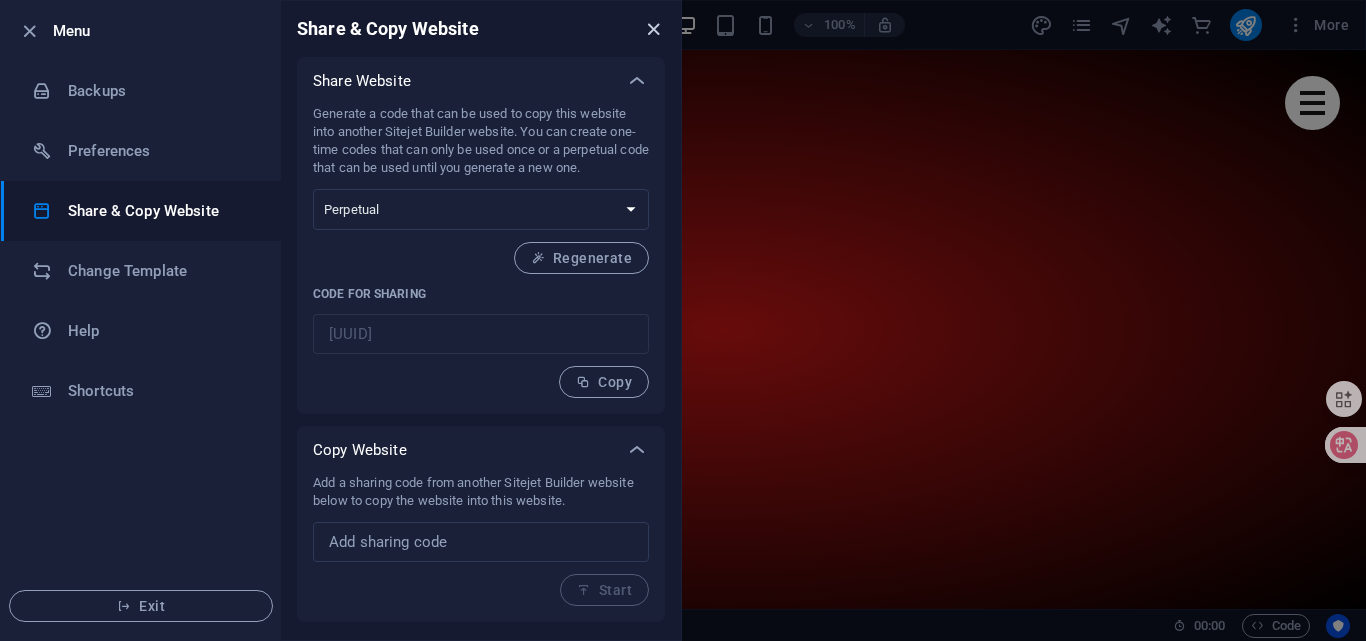 click at bounding box center [653, 29] 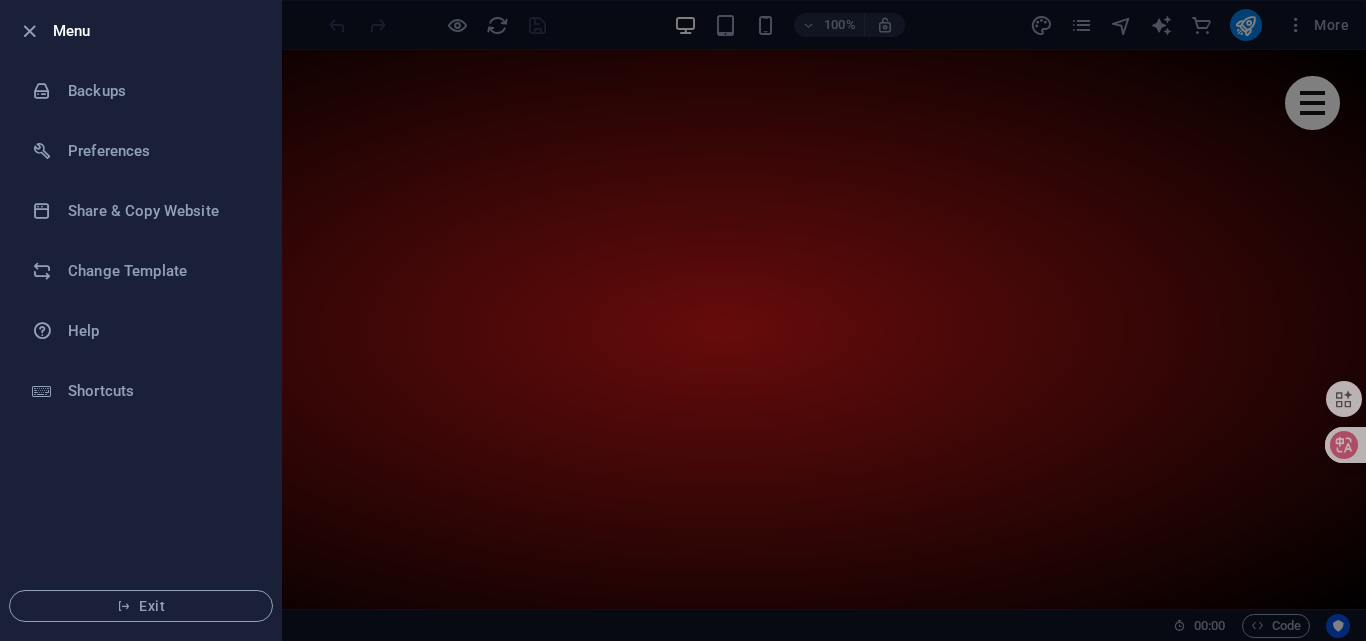 click at bounding box center [683, 320] 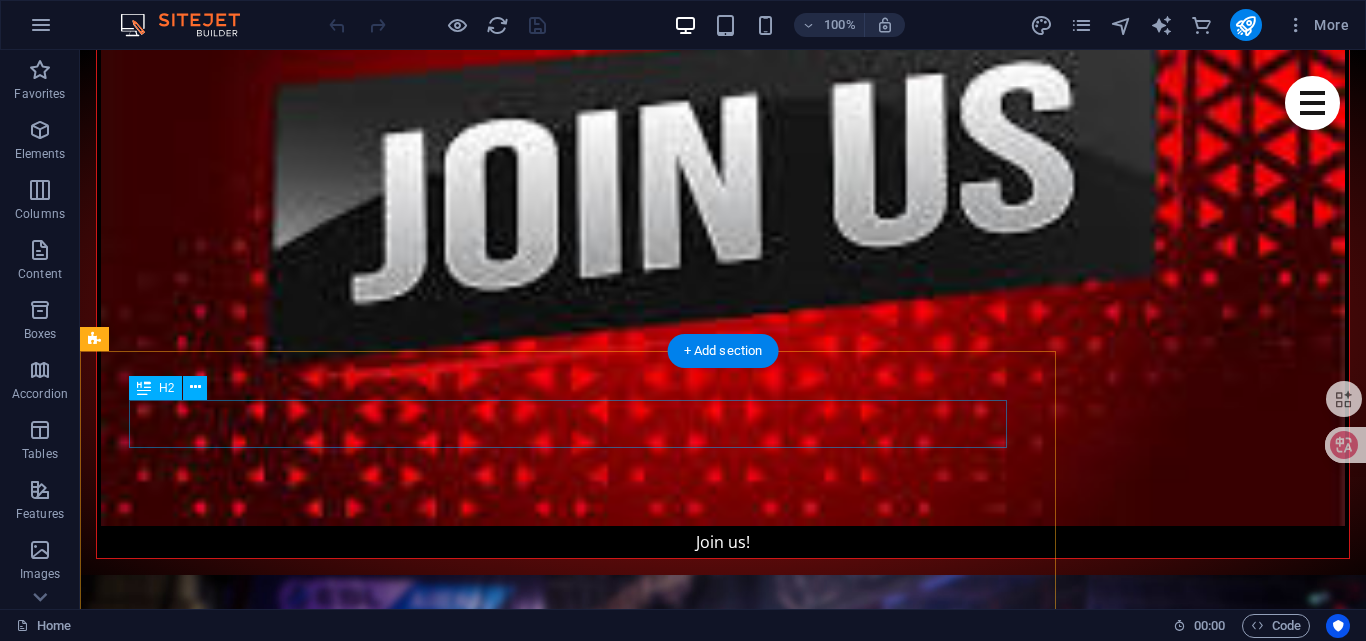 scroll, scrollTop: 6000, scrollLeft: 0, axis: vertical 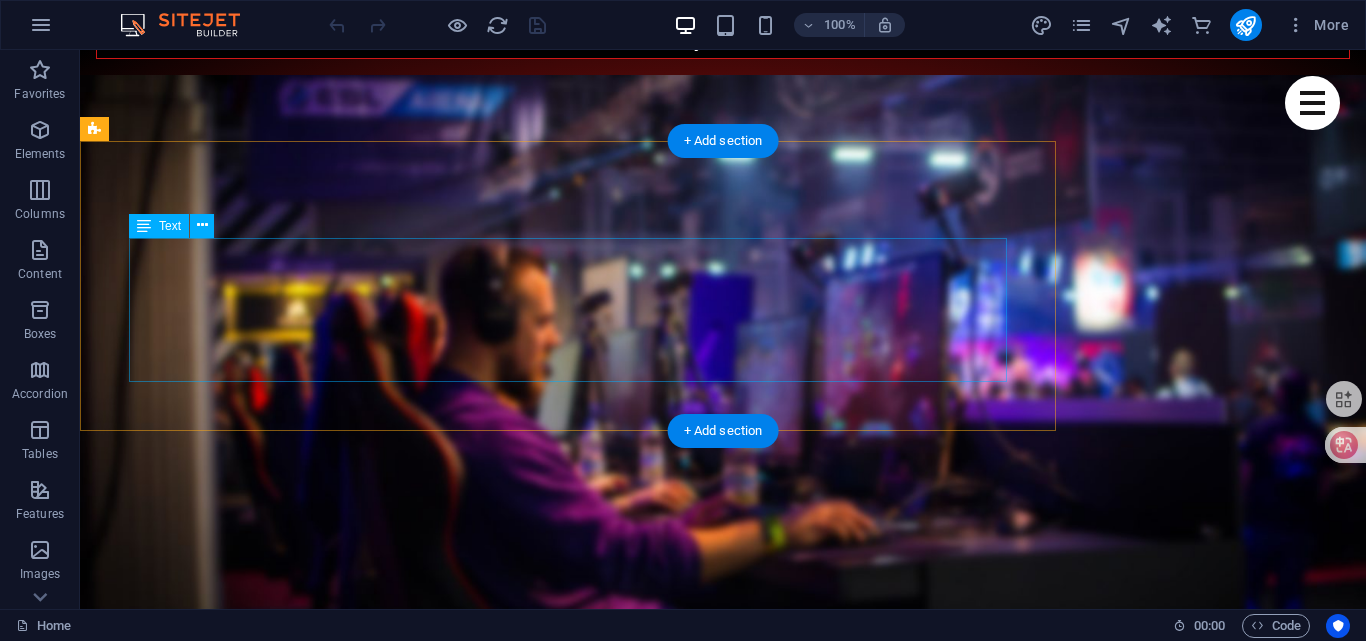 click on "Animasi dan Game Development Ini magnet banget buat siswa. Cocok untuk gabungkan coding + storytelling + seni. Tools: Scratch, Construct 3, GDevelop, Piskel Kegiatan: Desain karakter, animasi sprite, bikin game sederhana Output: Game mini yang bisa dimainkan bareng" at bounding box center [568, 23200] 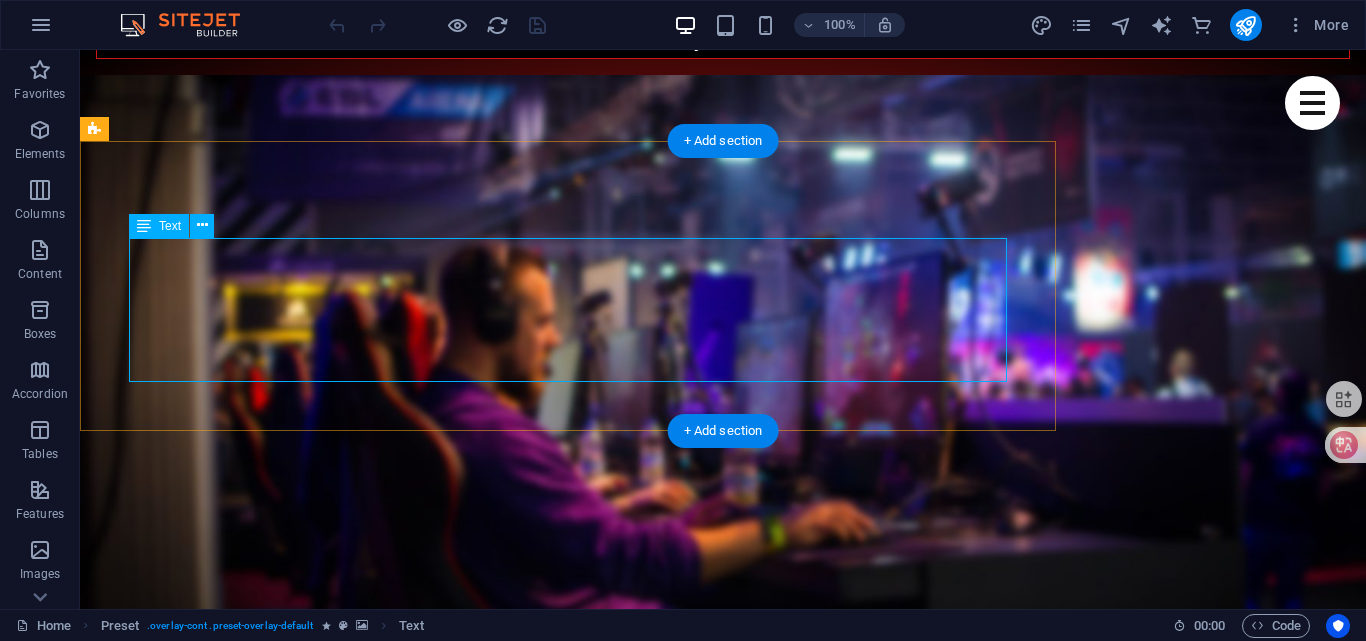 click on "Animasi dan Game Development Ini magnet banget buat siswa. Cocok untuk gabungkan coding + storytelling + seni. Tools: Scratch, Construct 3, GDevelop, Piskel Kegiatan: Desain karakter, animasi sprite, bikin game sederhana Output: Game mini yang bisa dimainkan bareng" at bounding box center [568, 23200] 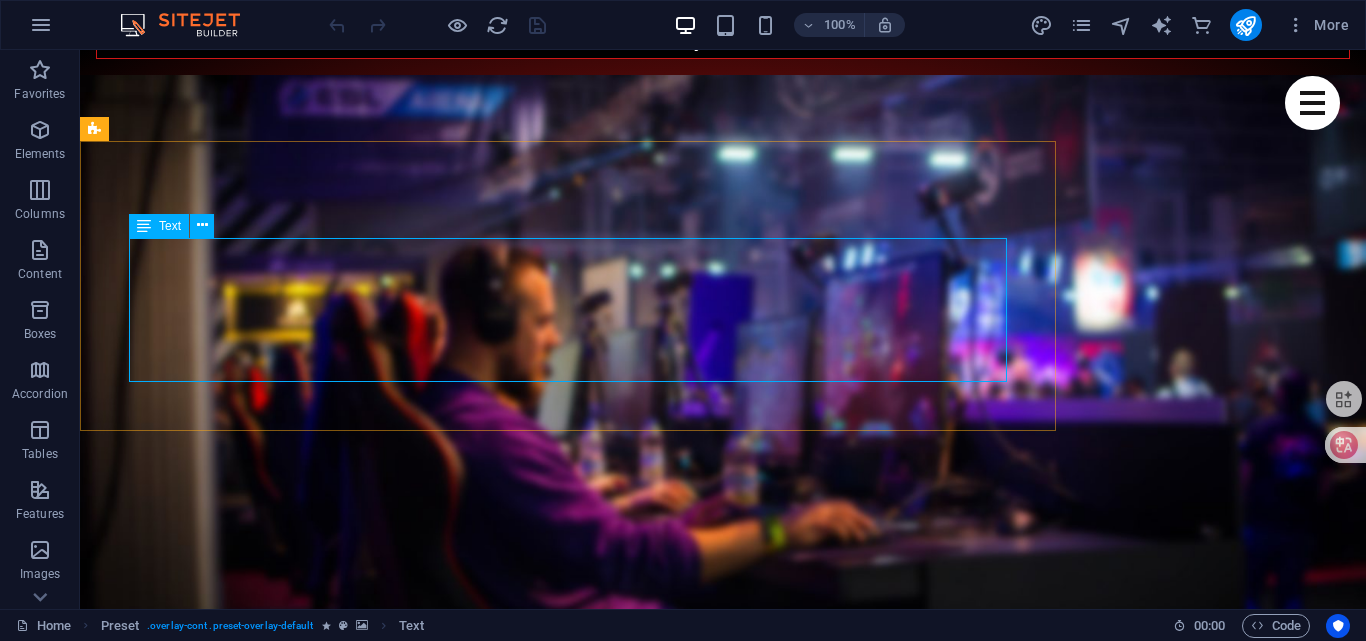 click on "Text" at bounding box center (170, 226) 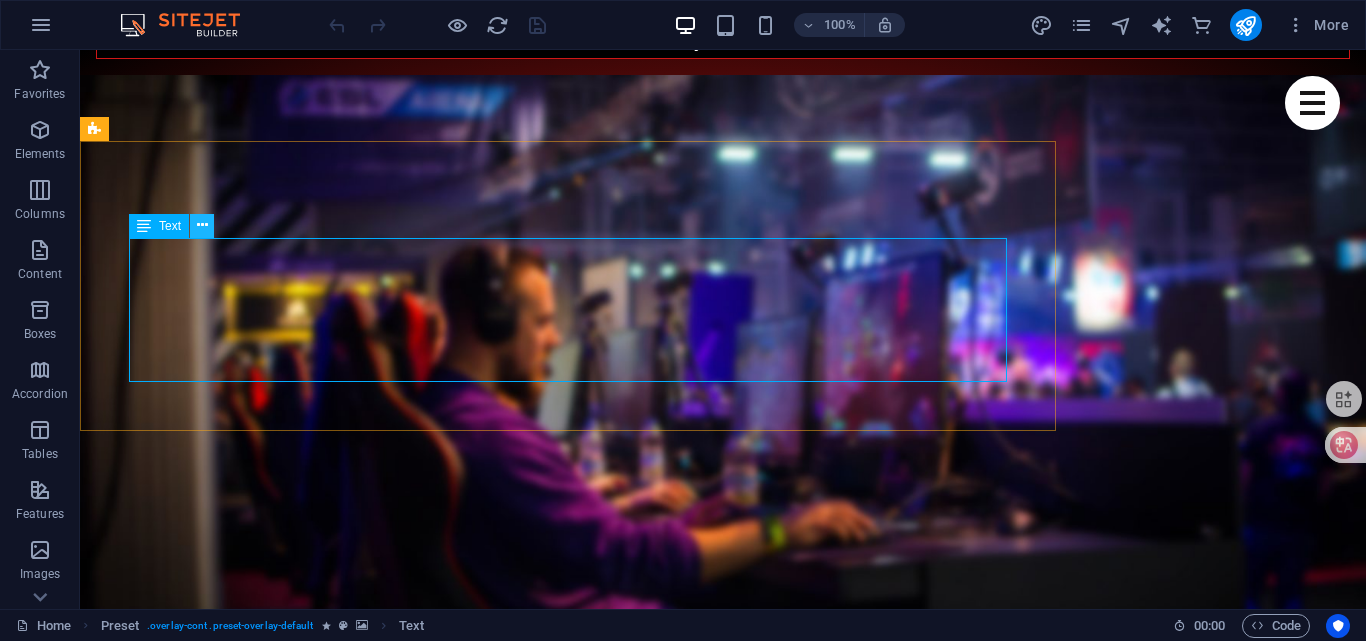 click at bounding box center (202, 225) 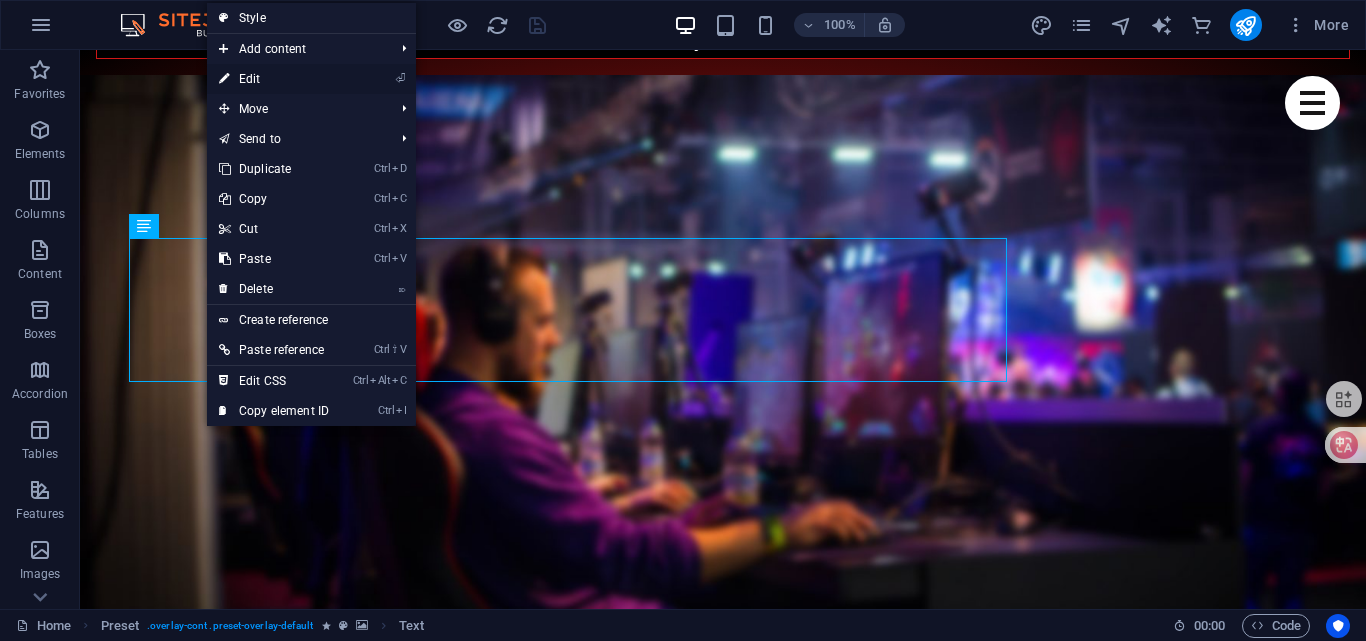 click on "⏎  Edit" at bounding box center (274, 79) 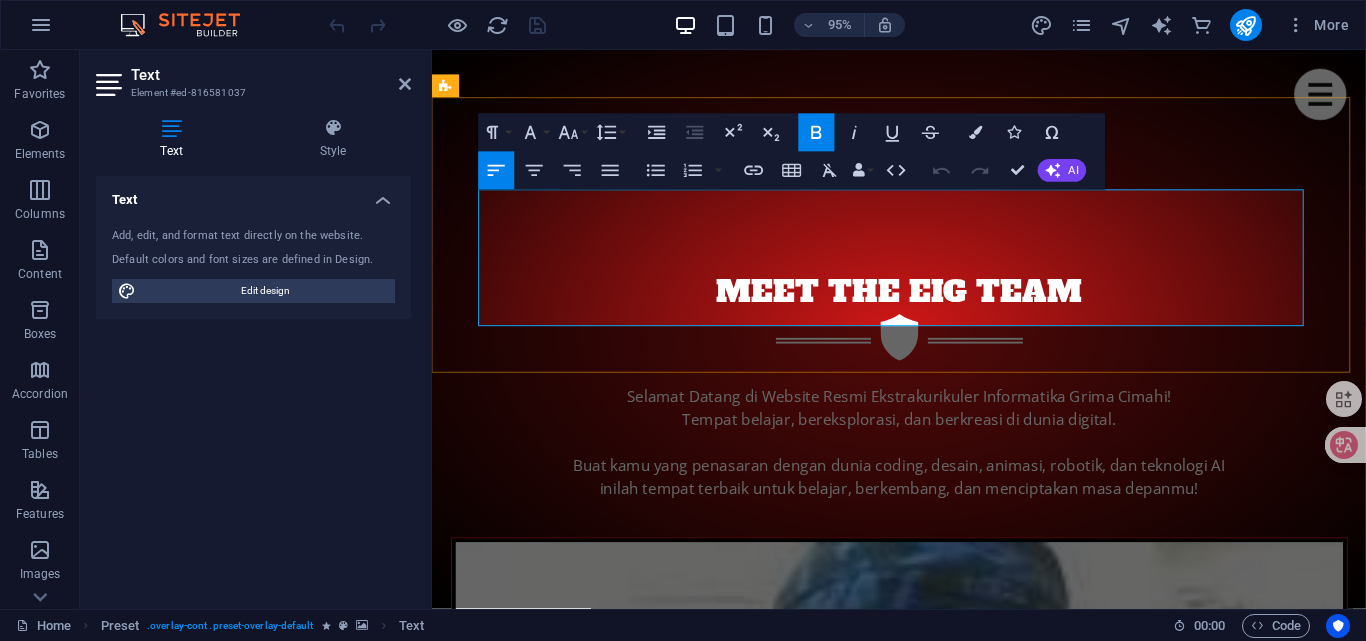 scroll, scrollTop: 5998, scrollLeft: 0, axis: vertical 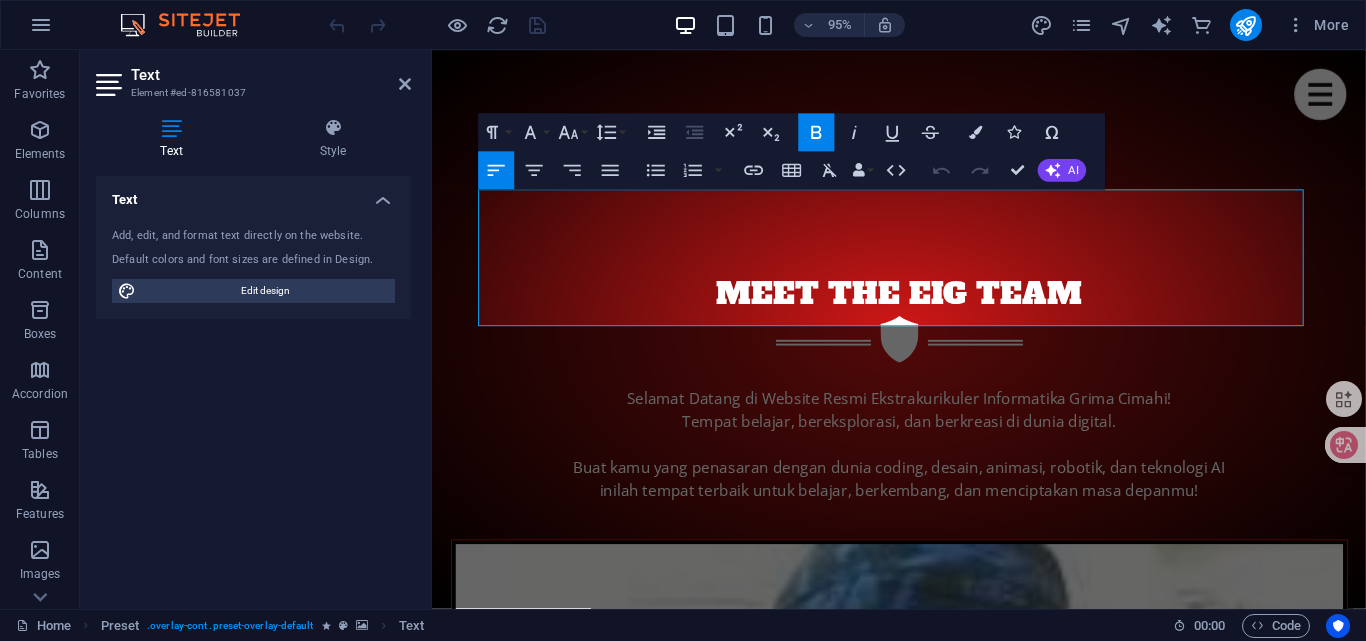 drag, startPoint x: 859, startPoint y: 333, endPoint x: 446, endPoint y: 219, distance: 428.44485 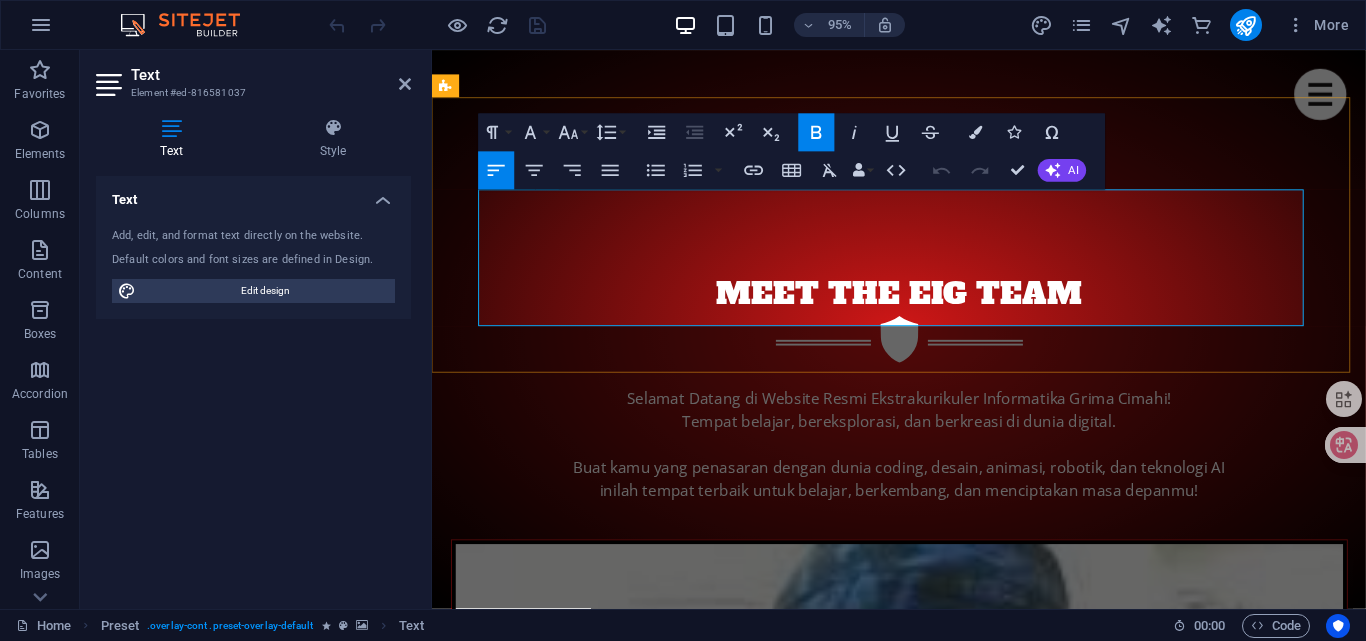 copy on "Animasi dan Game Development Ini magnet banget buat siswa. Cocok untuk gabungkan coding + storytelling + seni. Tools: Scratch, Construct 3, GDevelop, Piskel Kegiatan: Desain karakter, animasi sprite, bikin game sederhana Output: Game mini yang bisa dimainkan bareng" 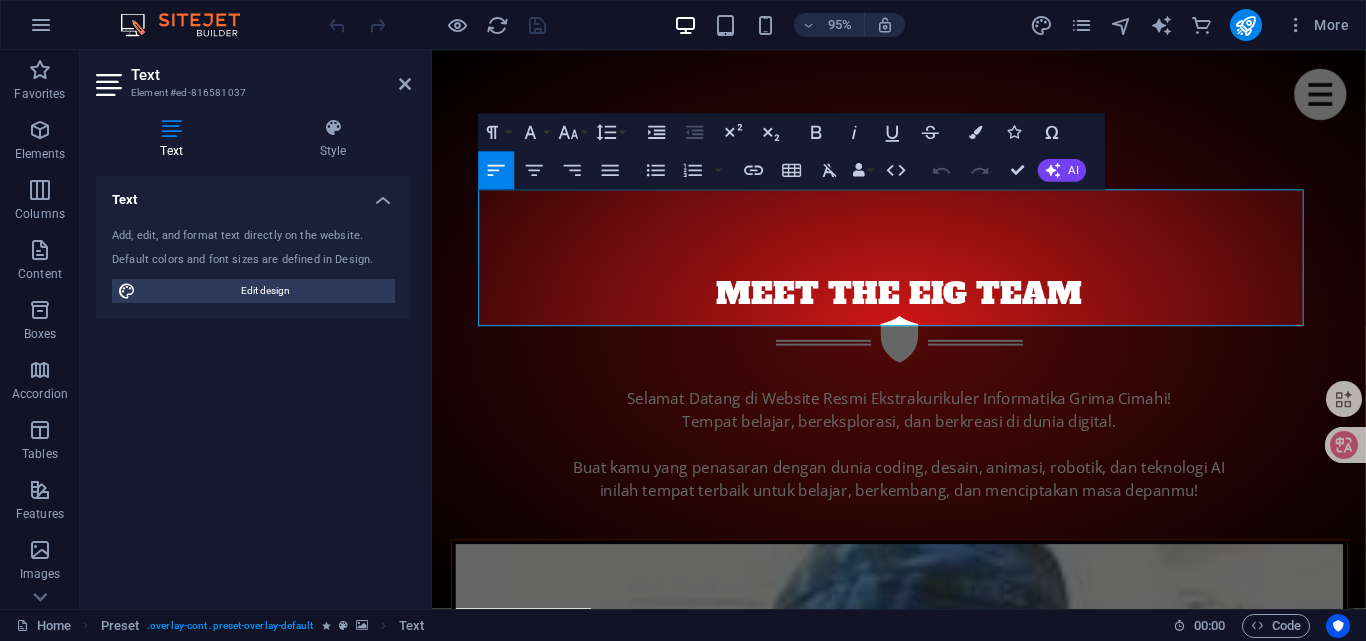 drag, startPoint x: 859, startPoint y: 336, endPoint x: 474, endPoint y: 208, distance: 405.72034 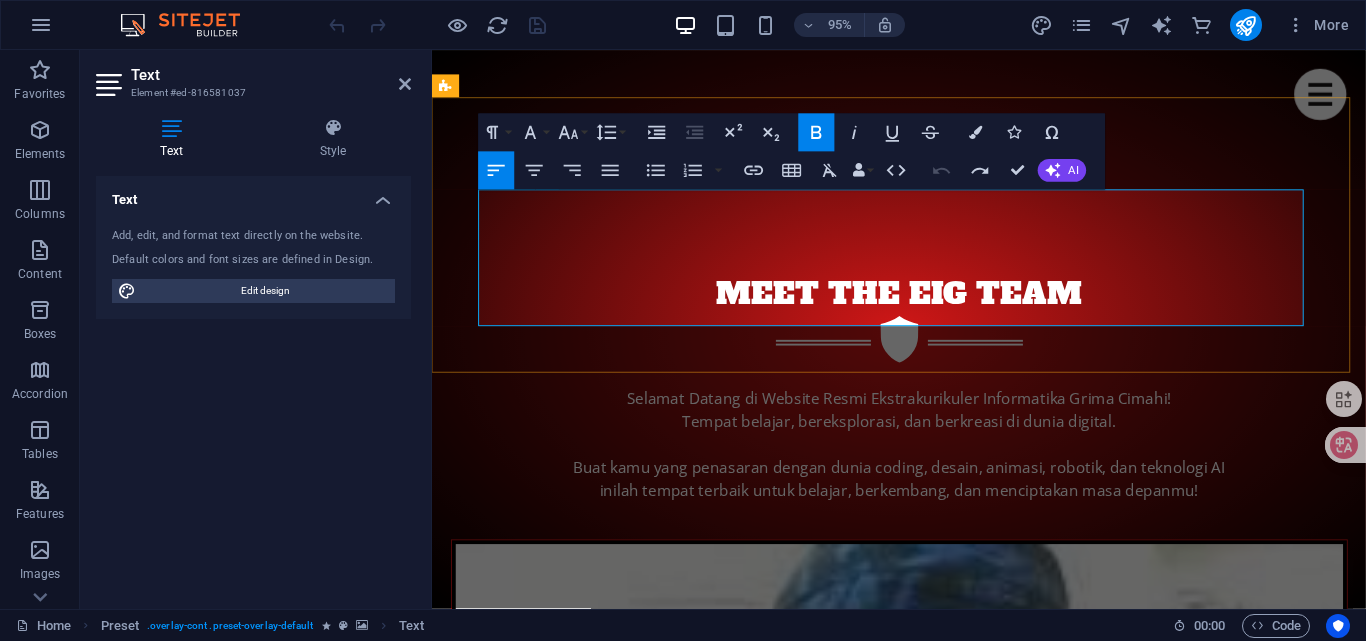 click on "Kegiatan: Desain karakter, animasi sprite, bikin game sederhana" at bounding box center [915, 22274] 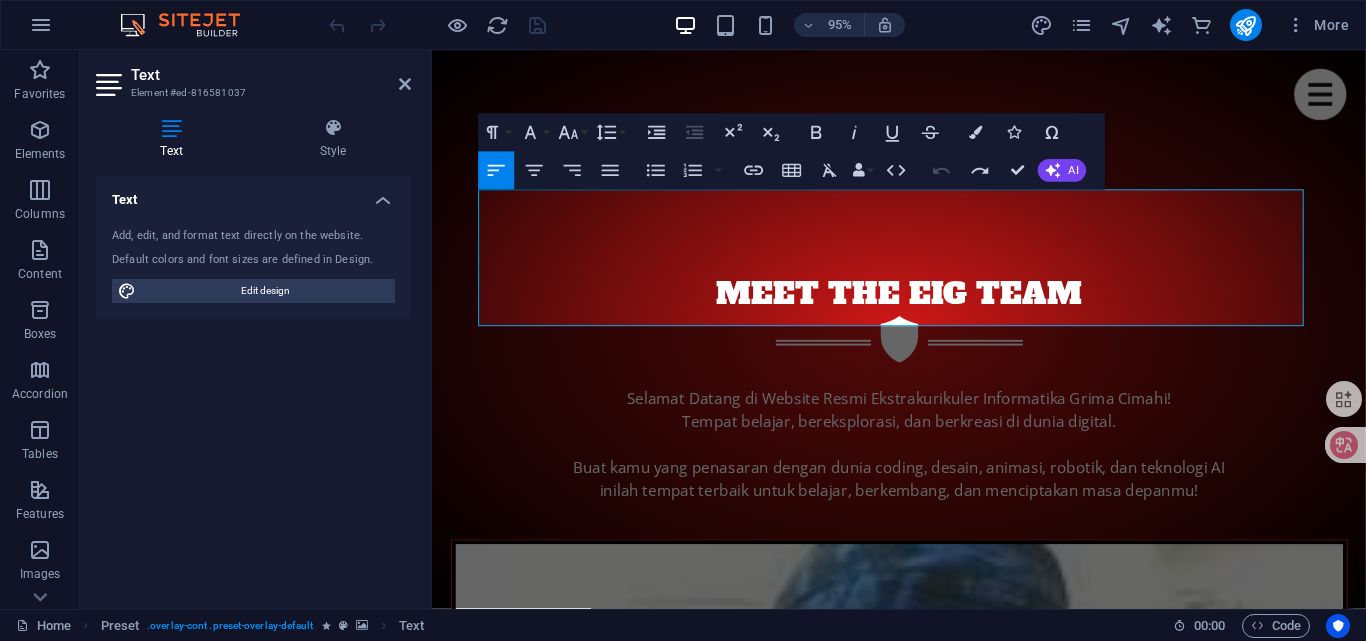 drag, startPoint x: 867, startPoint y: 332, endPoint x: 462, endPoint y: 235, distance: 416.45407 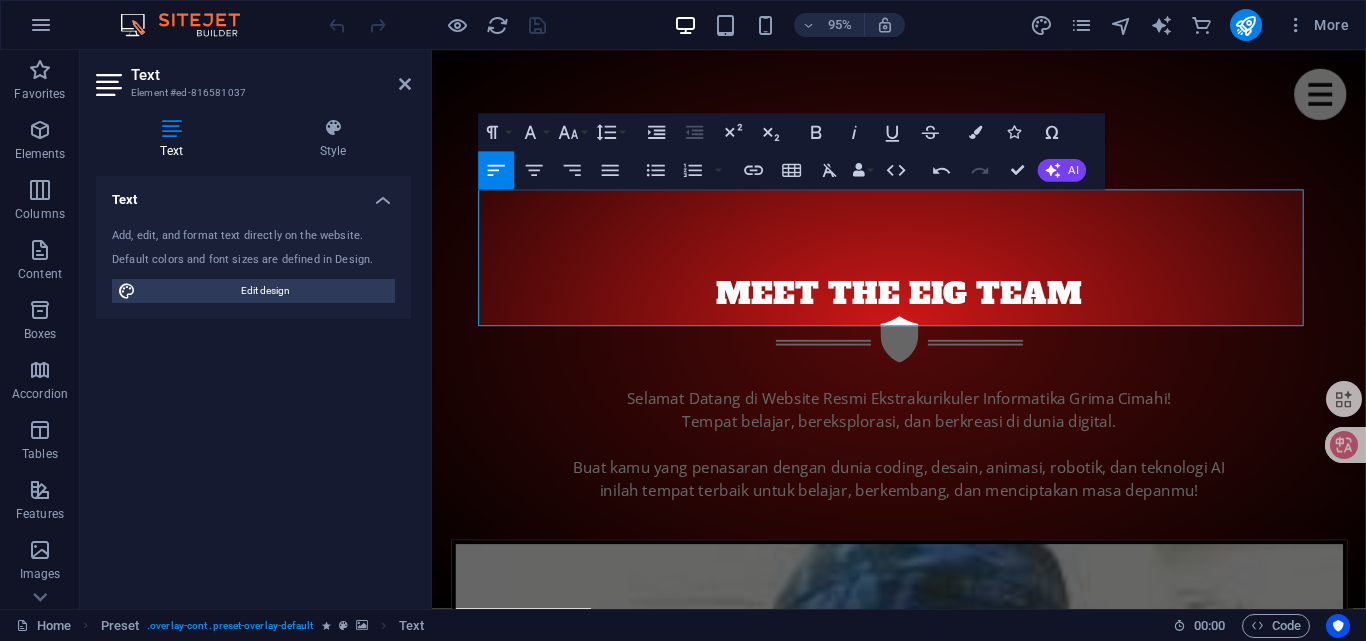 drag, startPoint x: 796, startPoint y: 206, endPoint x: 453, endPoint y: 207, distance: 343.00146 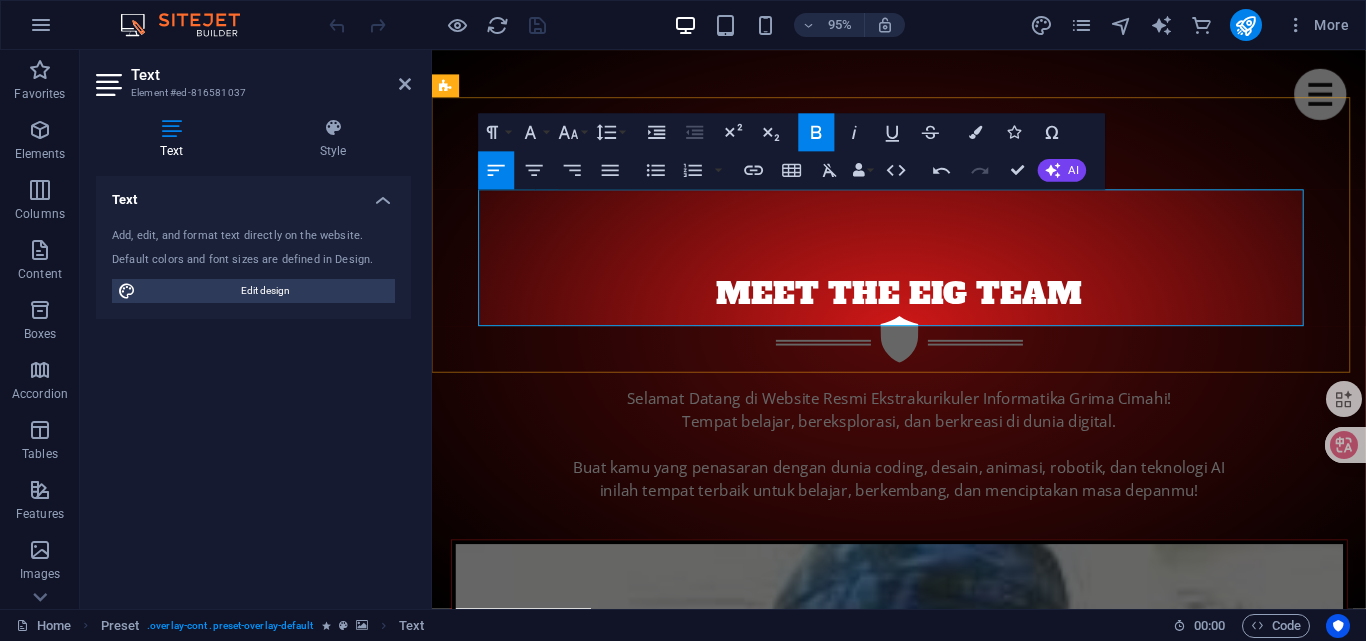 click on "Animasi dan Game Development" at bounding box center (915, 22178) 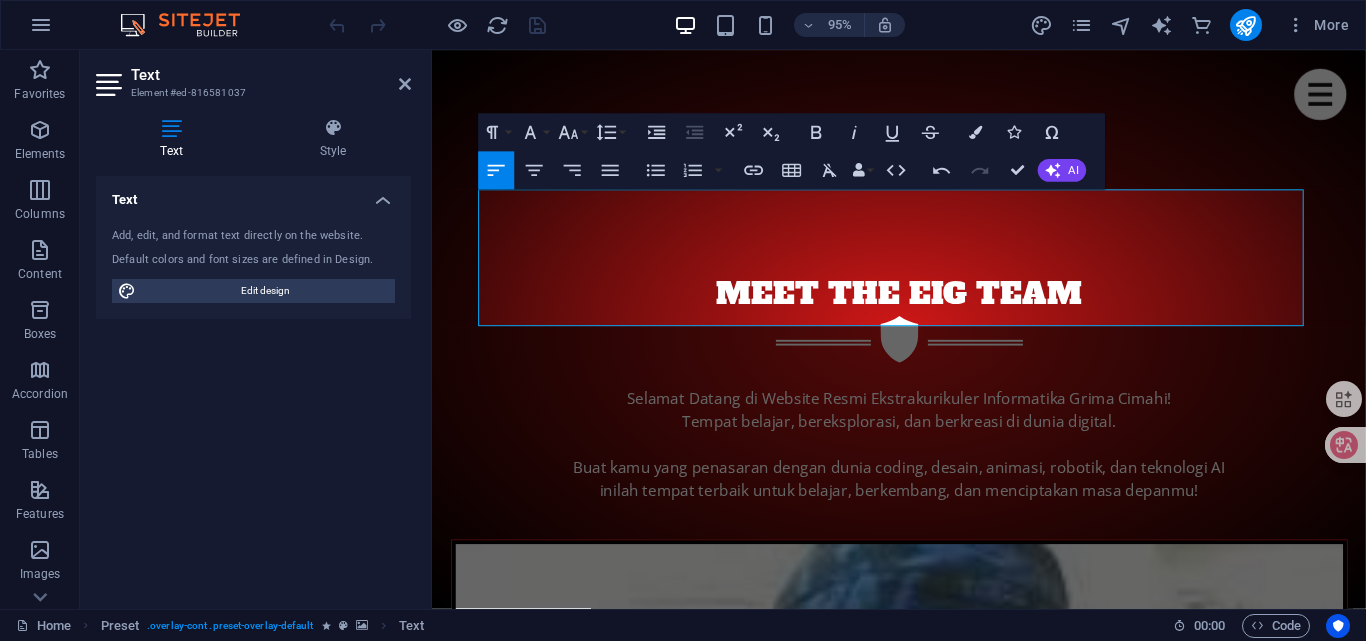 drag, startPoint x: 665, startPoint y: 218, endPoint x: 462, endPoint y: 217, distance: 203.00246 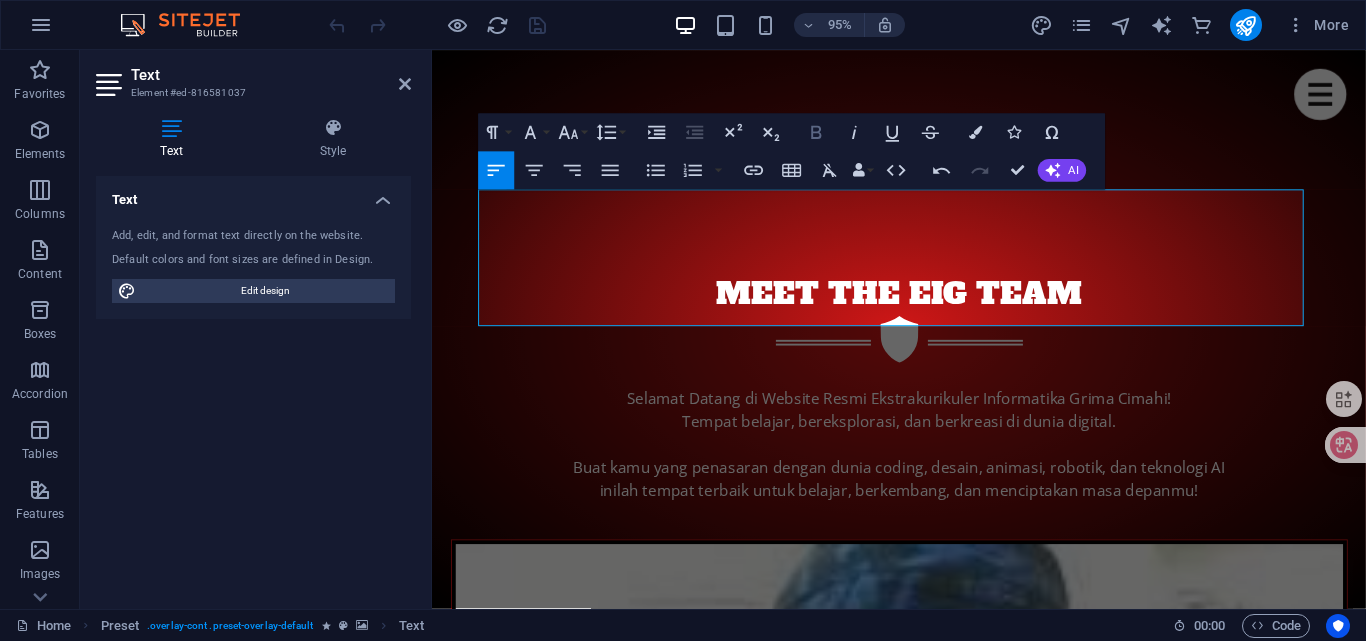 click 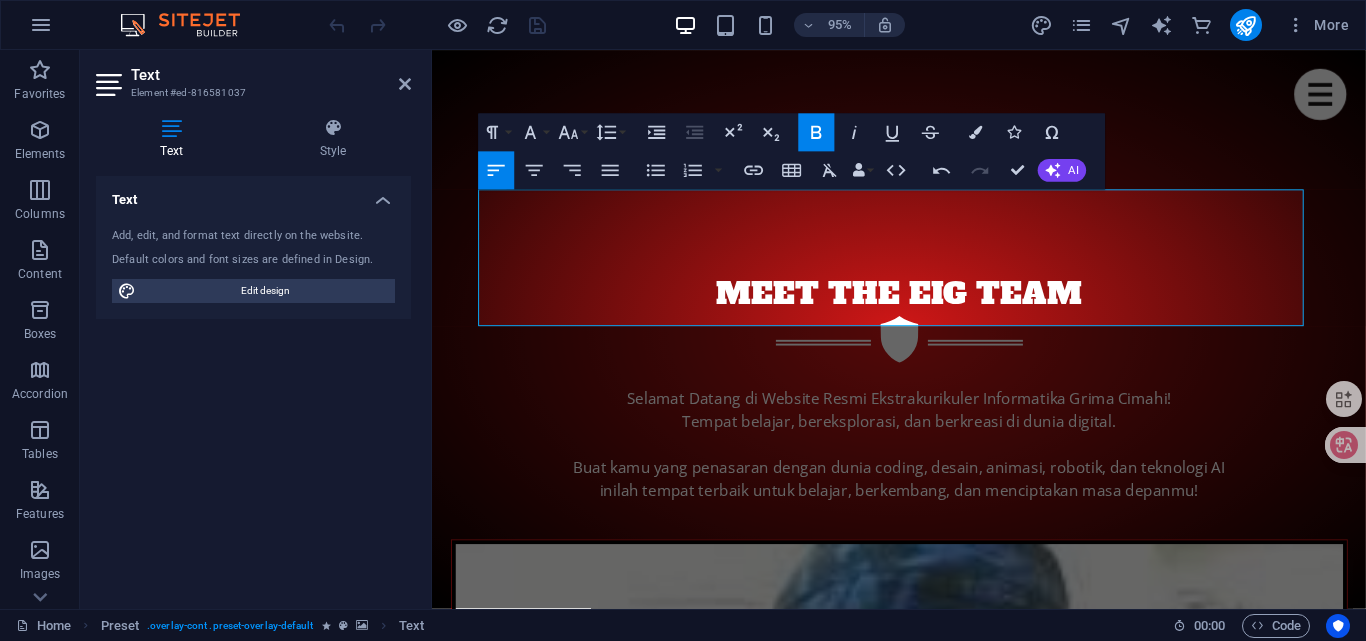 click on "Text Element #ed-816581037 Text Style Text Add, edit, and format text directly on the website. Default colors and font sizes are defined in Design. Edit design Alignment Left aligned Centered Right aligned Preset Element Layout How this element expands within the layout (Flexbox). Size Default auto px % 1/1 1/2 1/3 1/4 1/5 1/6 1/7 1/8 1/9 1/10 Grow Shrink Order Container layout Visible Visible Opacity 100 % Overflow Spacing Margin Default auto px % rem vw vh Custom Custom auto px % rem vw vh auto px % rem vw vh auto px % rem vw vh auto px % rem vw vh Padding Default px rem % vh vw Custom Custom px rem % vh vw px rem % vh vw px rem % vh vw px rem % vh vw Border Style - Width 1 auto px rem % vh vw Custom Custom 1 auto px rem % vh vw 1 auto px rem % vh vw 1 auto px rem % vh vw 1 auto px rem % vh vw - Color Round corners Default px rem % vh vw Custom Custom px rem % vh vw px rem % vh vw px rem % vh vw px rem % vh vw Shadow Default None Outside Inside Color X offset 0 px rem vh vw Y offset" at bounding box center [256, 329] 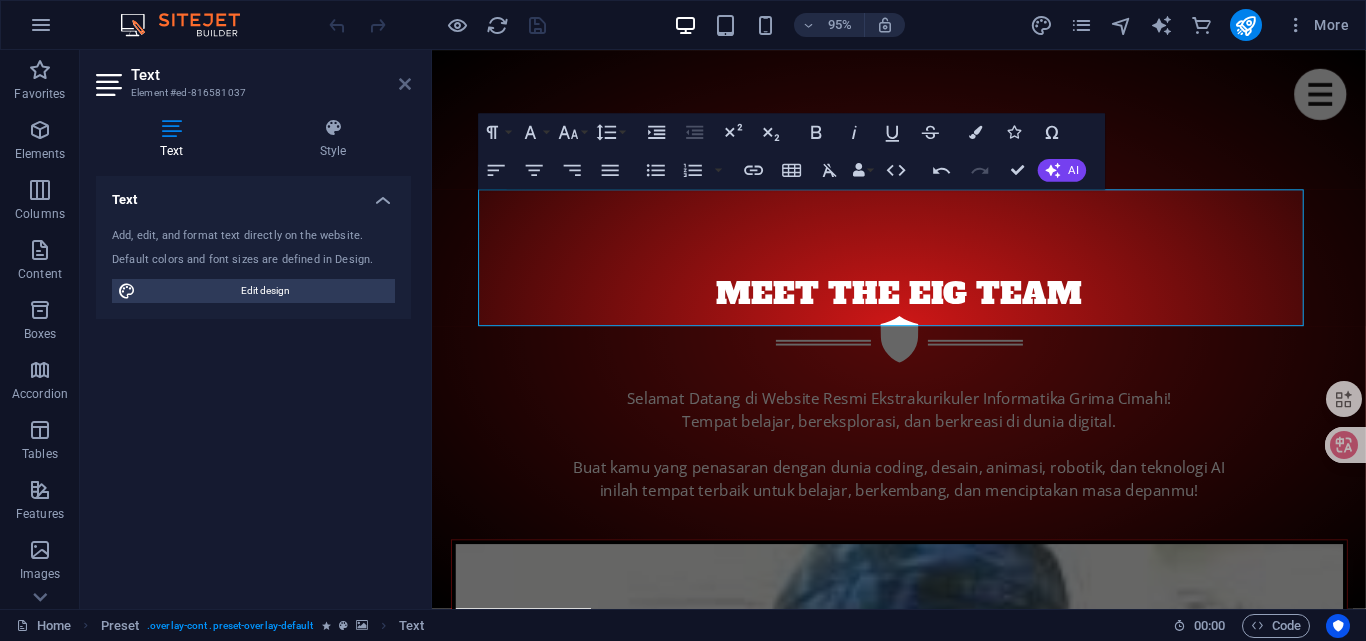 click at bounding box center (405, 84) 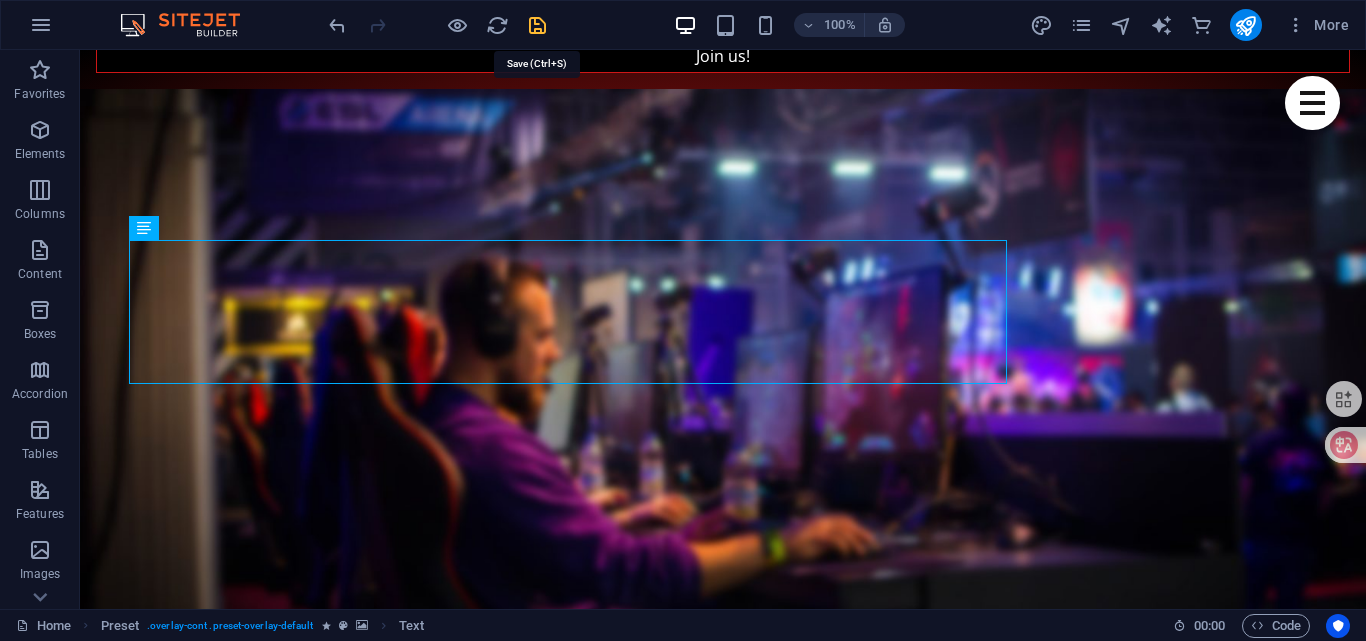 click at bounding box center (537, 25) 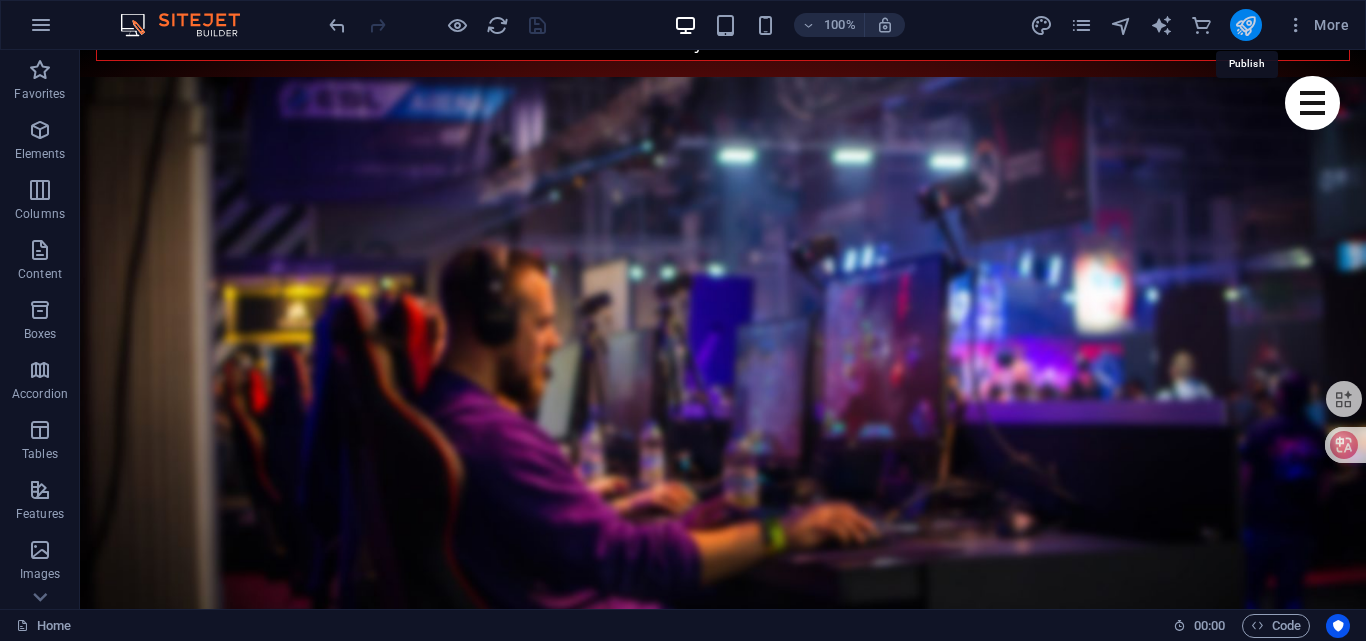 click at bounding box center (1245, 25) 